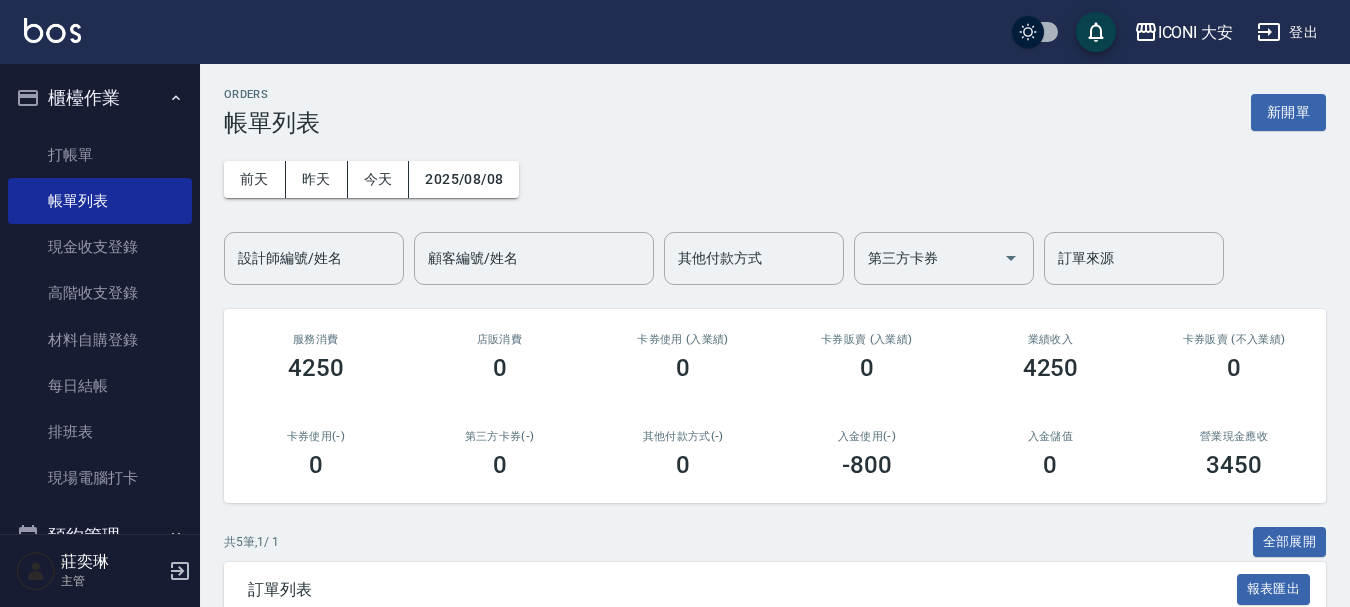 scroll, scrollTop: 0, scrollLeft: 0, axis: both 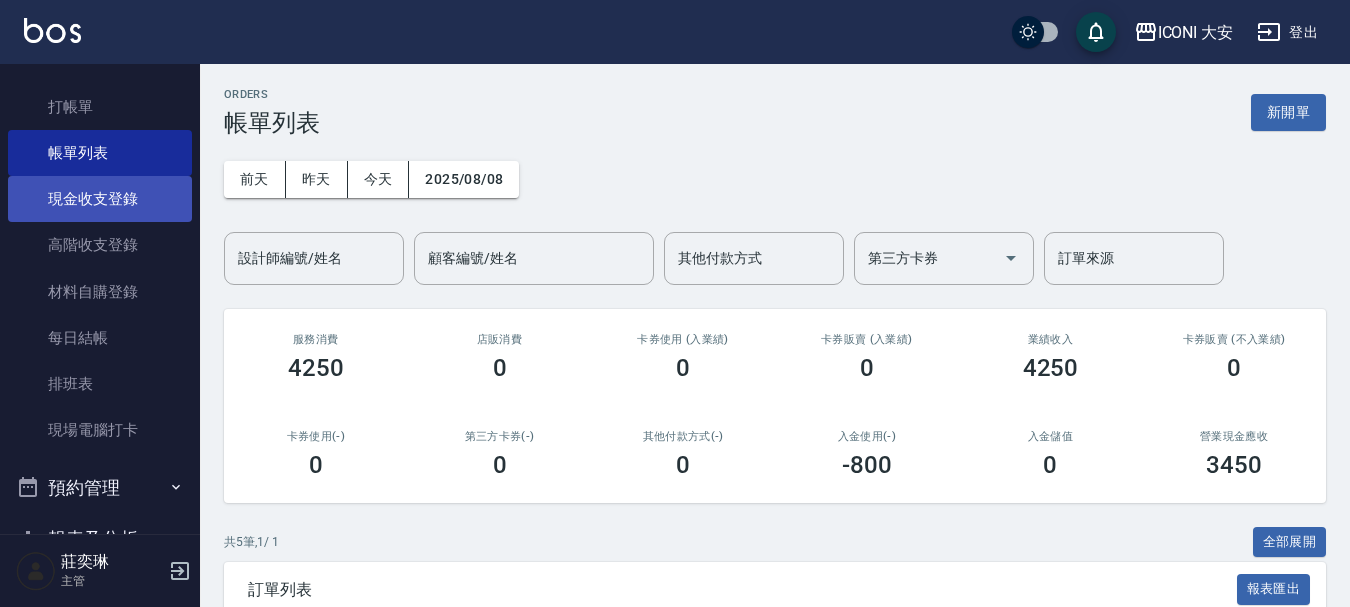click on "現金收支登錄" at bounding box center [100, 199] 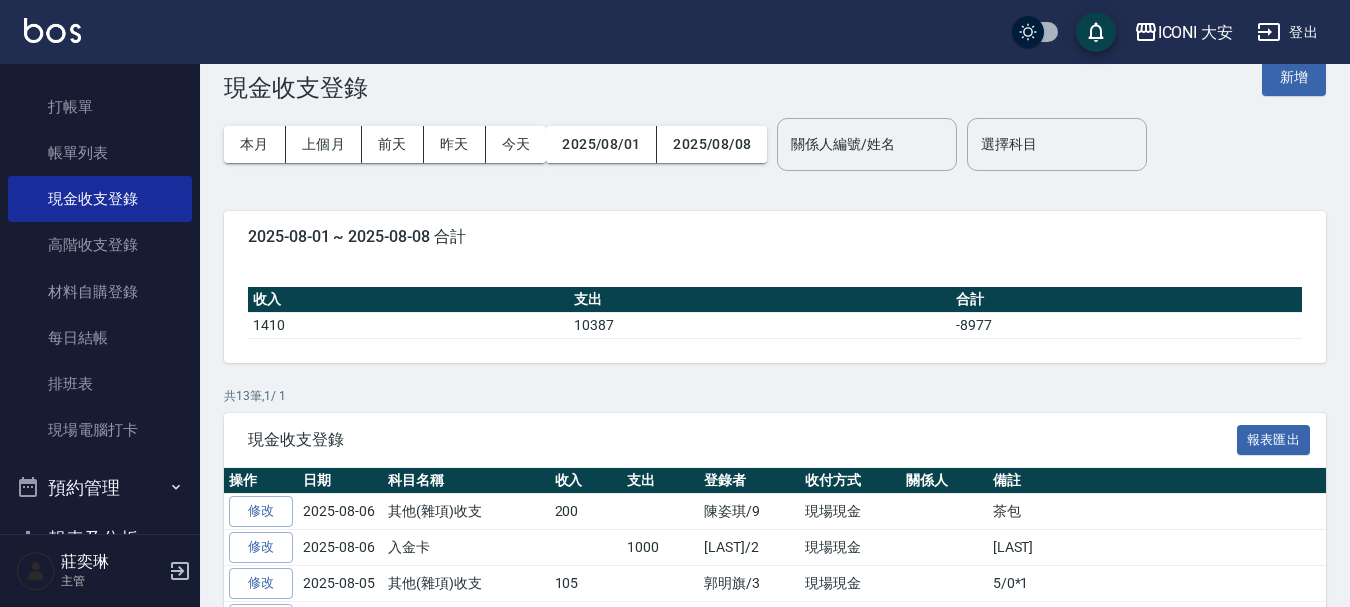 scroll, scrollTop: 0, scrollLeft: 0, axis: both 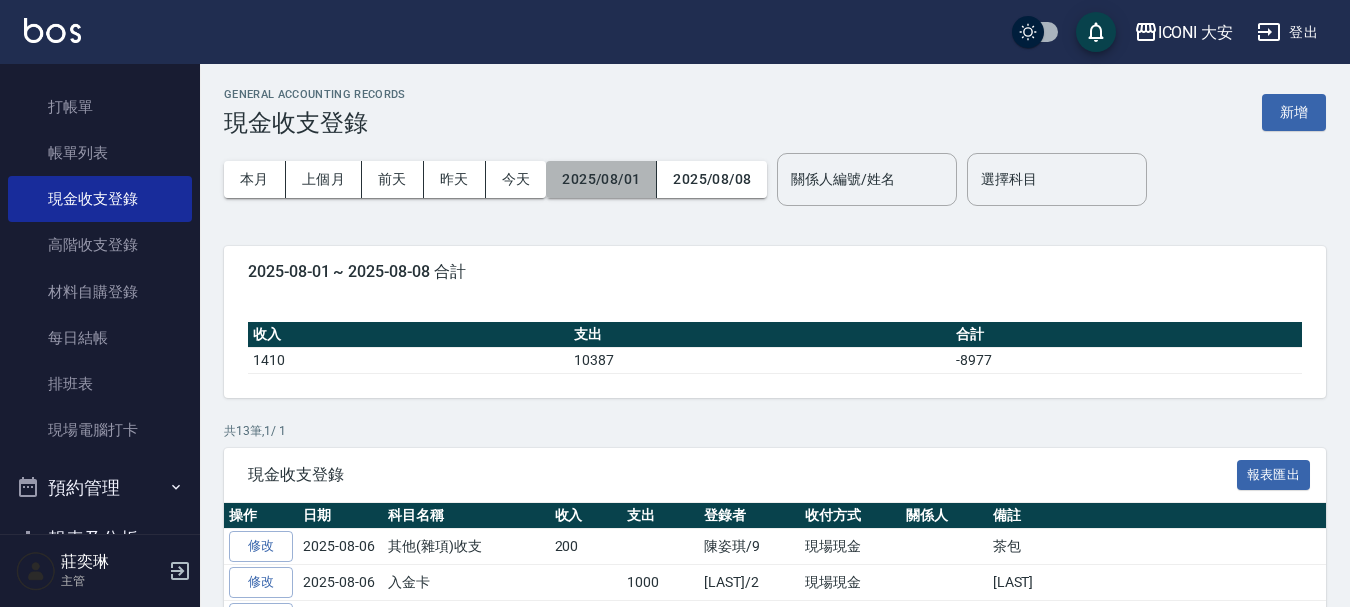 click on "2025/08/01" at bounding box center (601, 179) 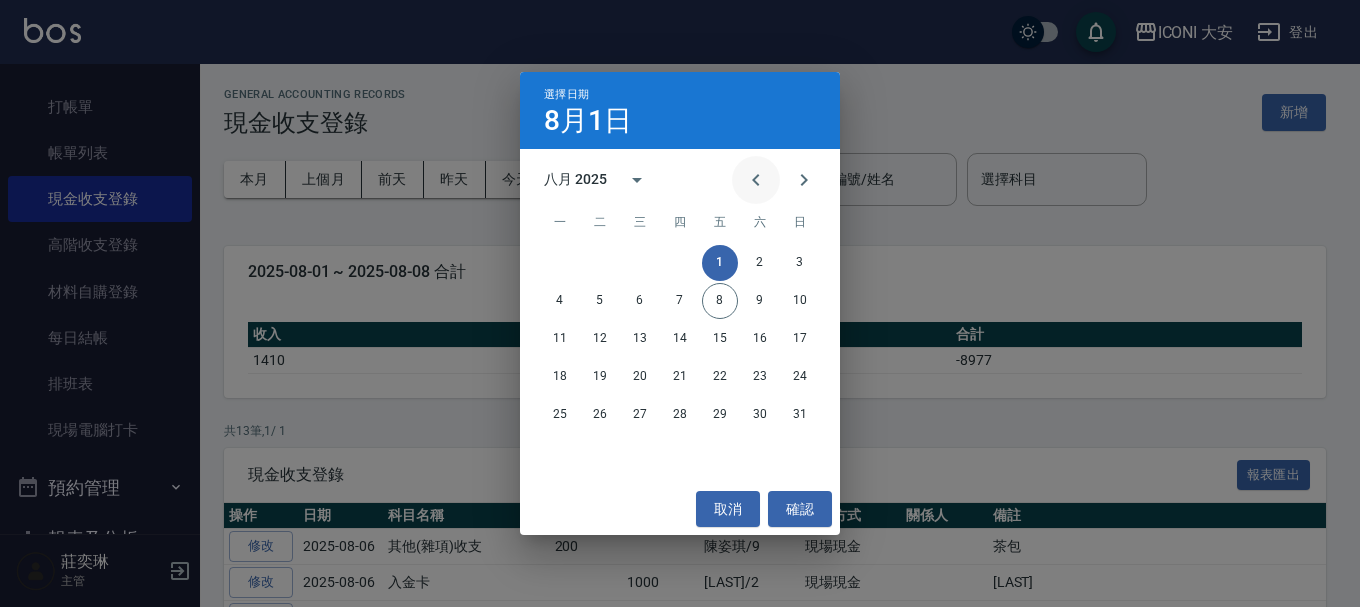 click 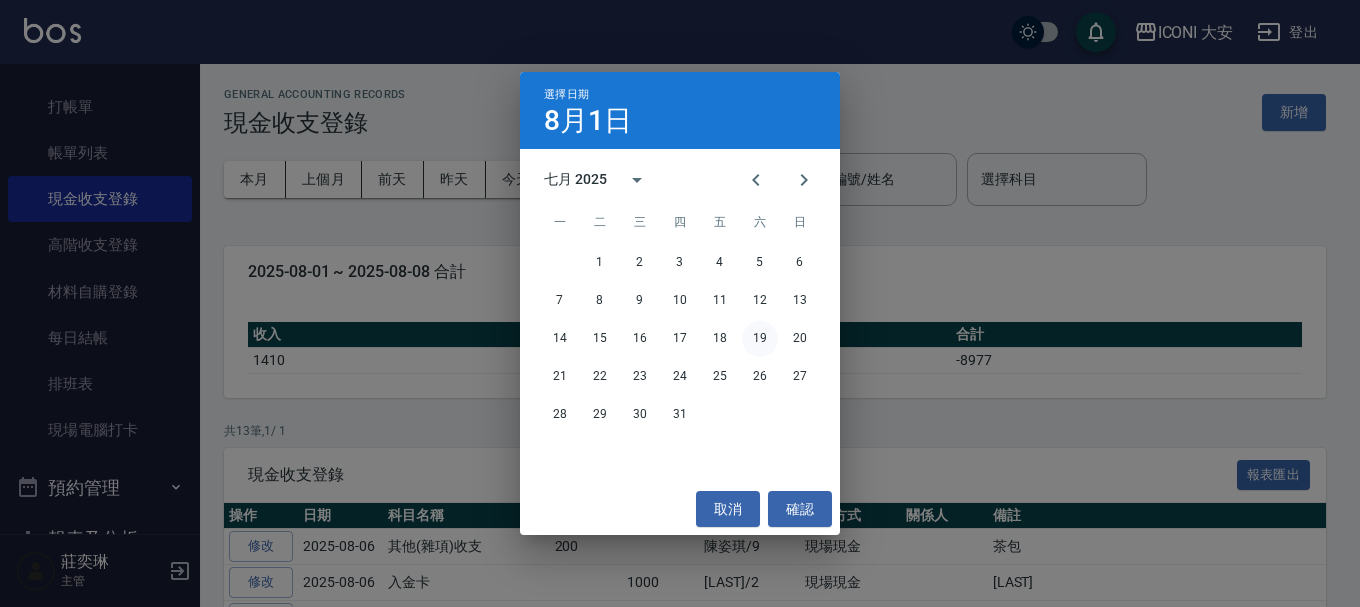 click on "19" at bounding box center (760, 339) 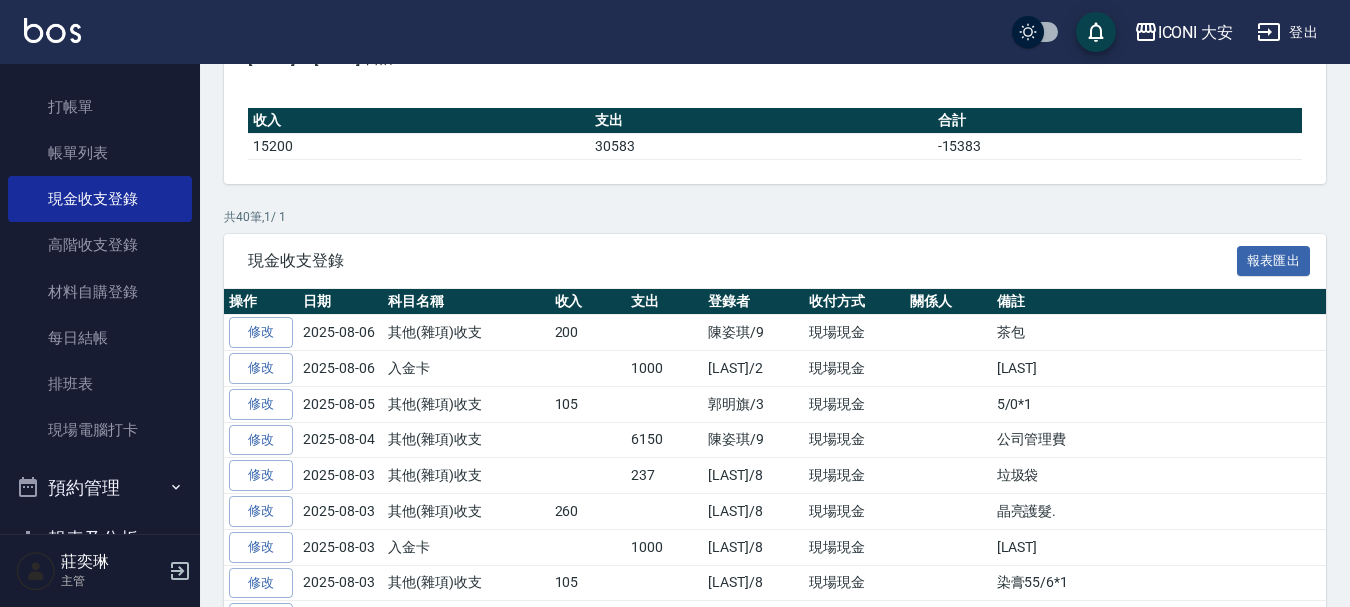 scroll, scrollTop: 300, scrollLeft: 0, axis: vertical 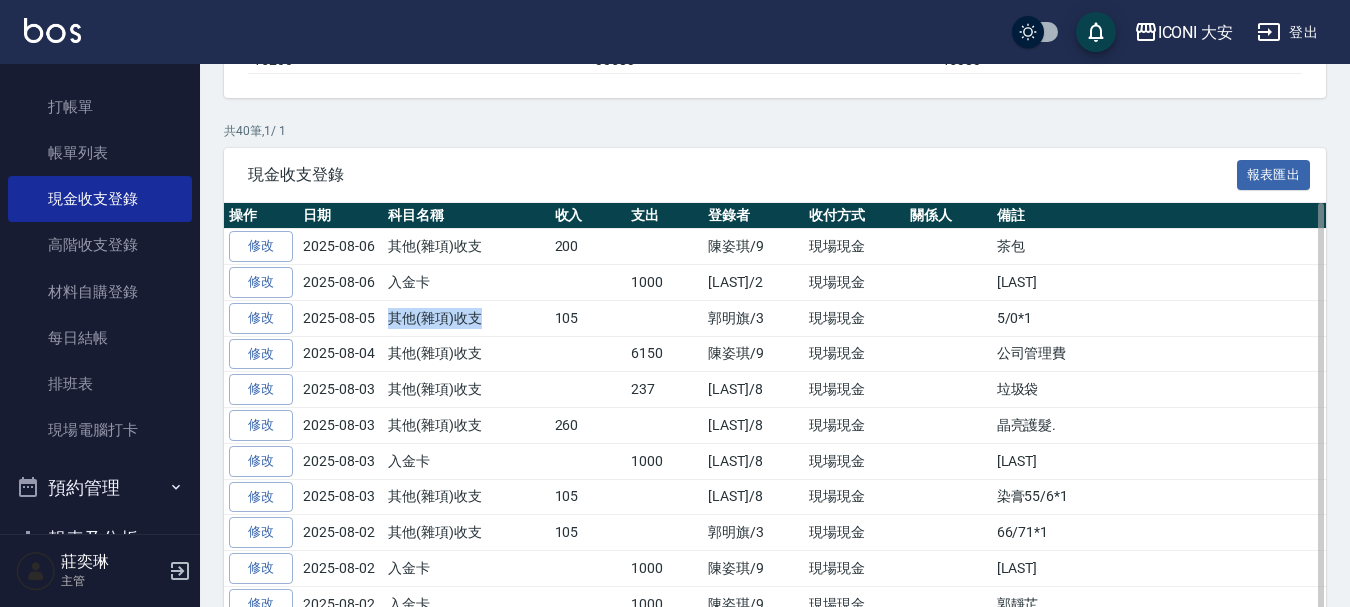 drag, startPoint x: 420, startPoint y: 322, endPoint x: 485, endPoint y: 321, distance: 65.00769 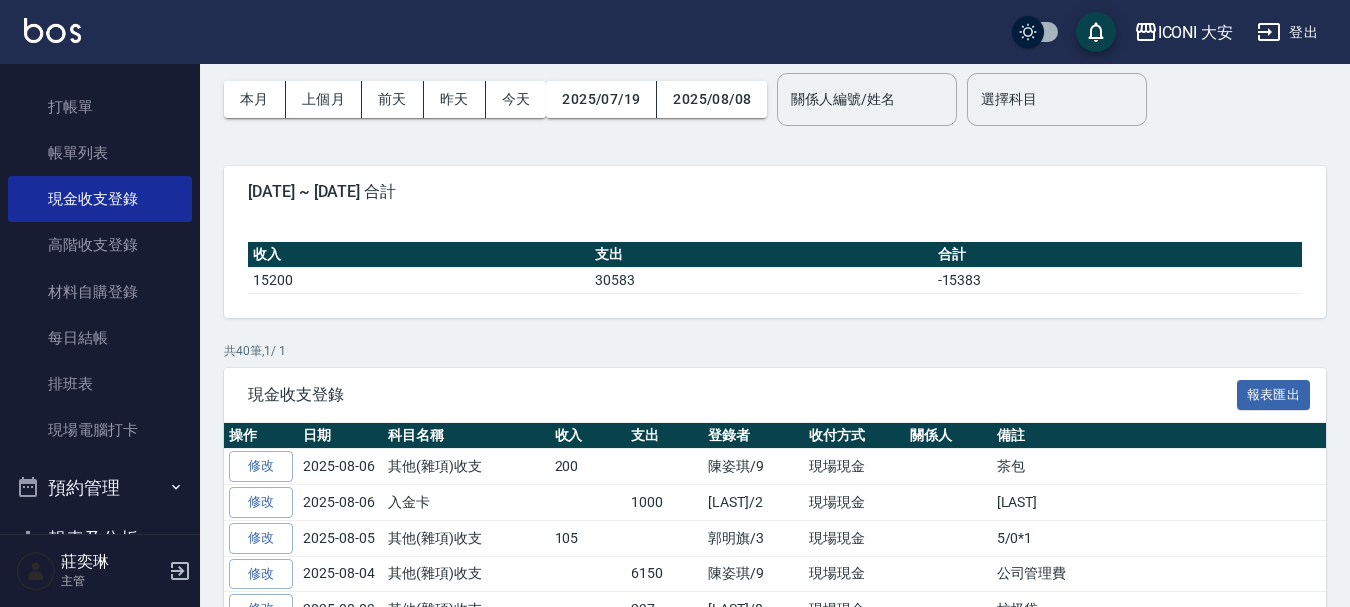 scroll, scrollTop: 0, scrollLeft: 0, axis: both 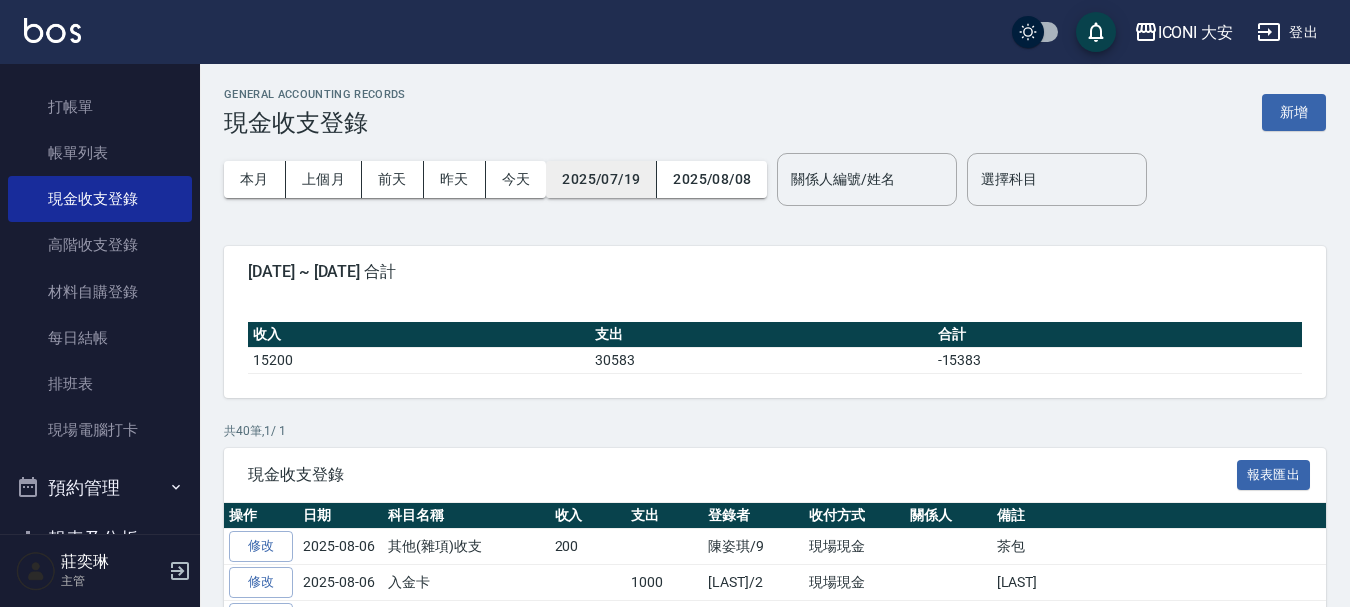 click on "2025/07/19" at bounding box center (601, 179) 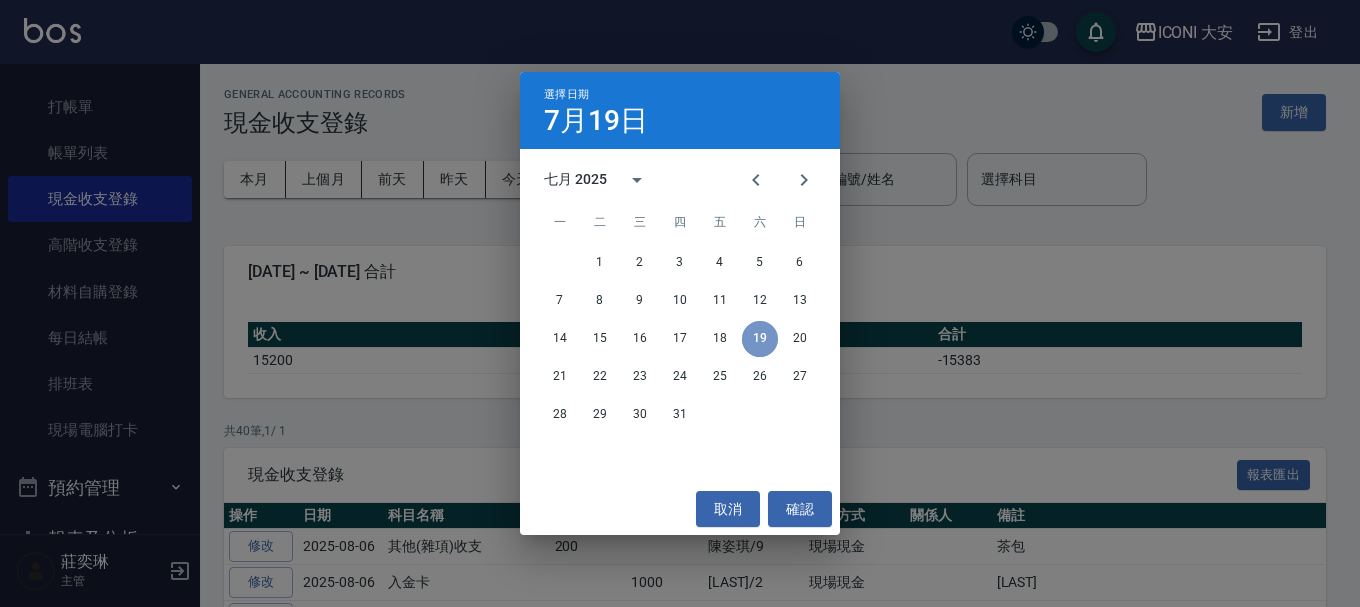 click on "19" at bounding box center [760, 339] 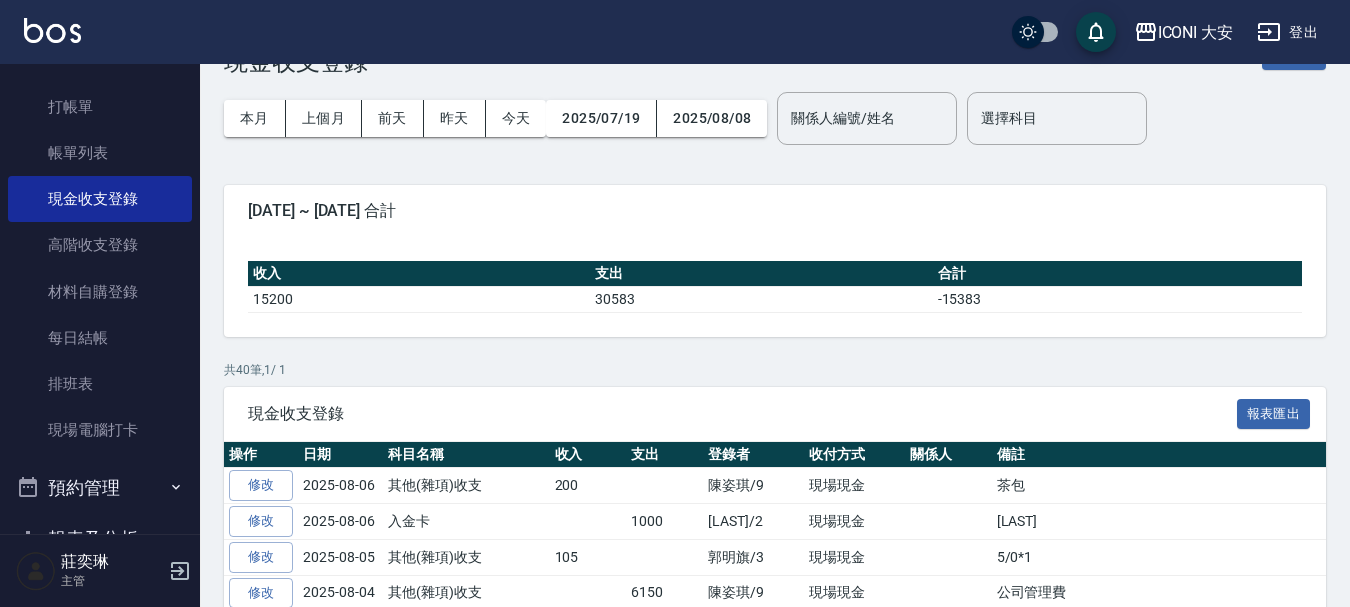 scroll, scrollTop: 0, scrollLeft: 0, axis: both 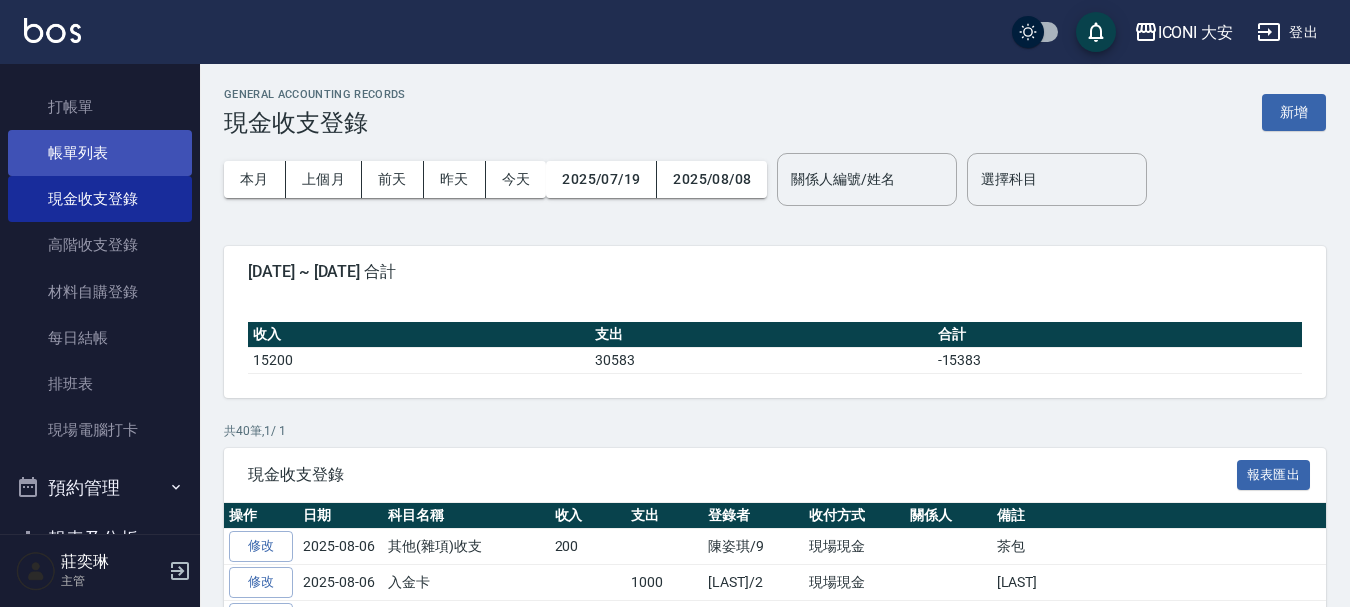 click on "帳單列表" at bounding box center [100, 153] 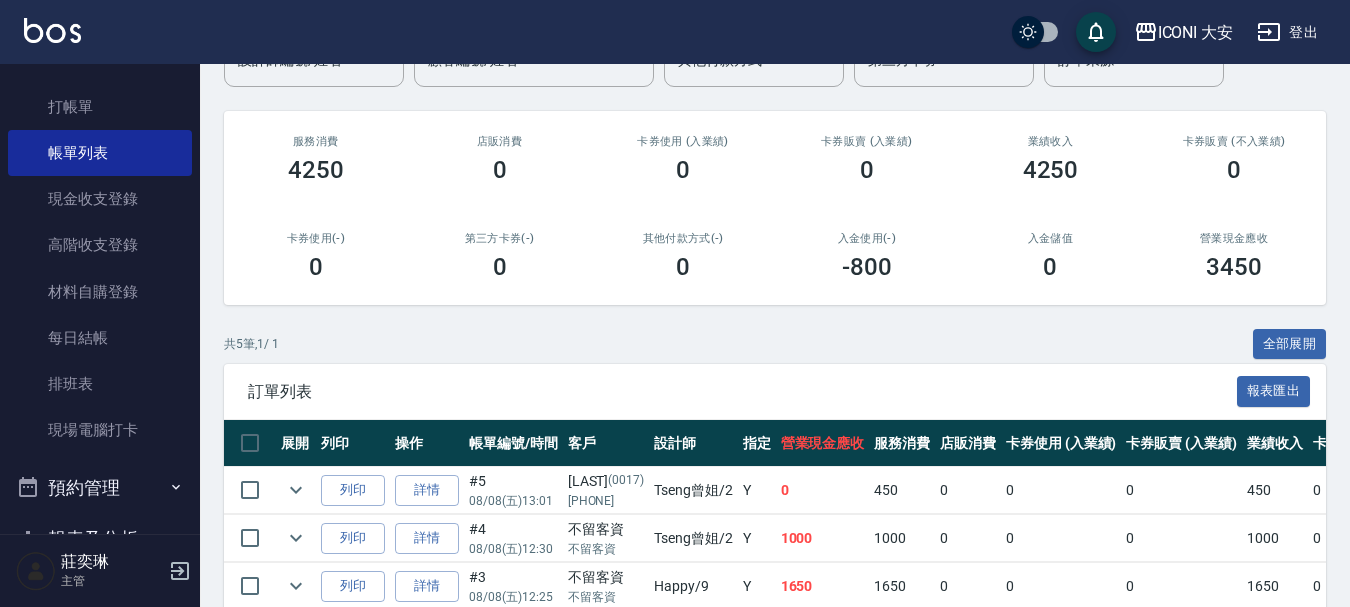 scroll, scrollTop: 391, scrollLeft: 0, axis: vertical 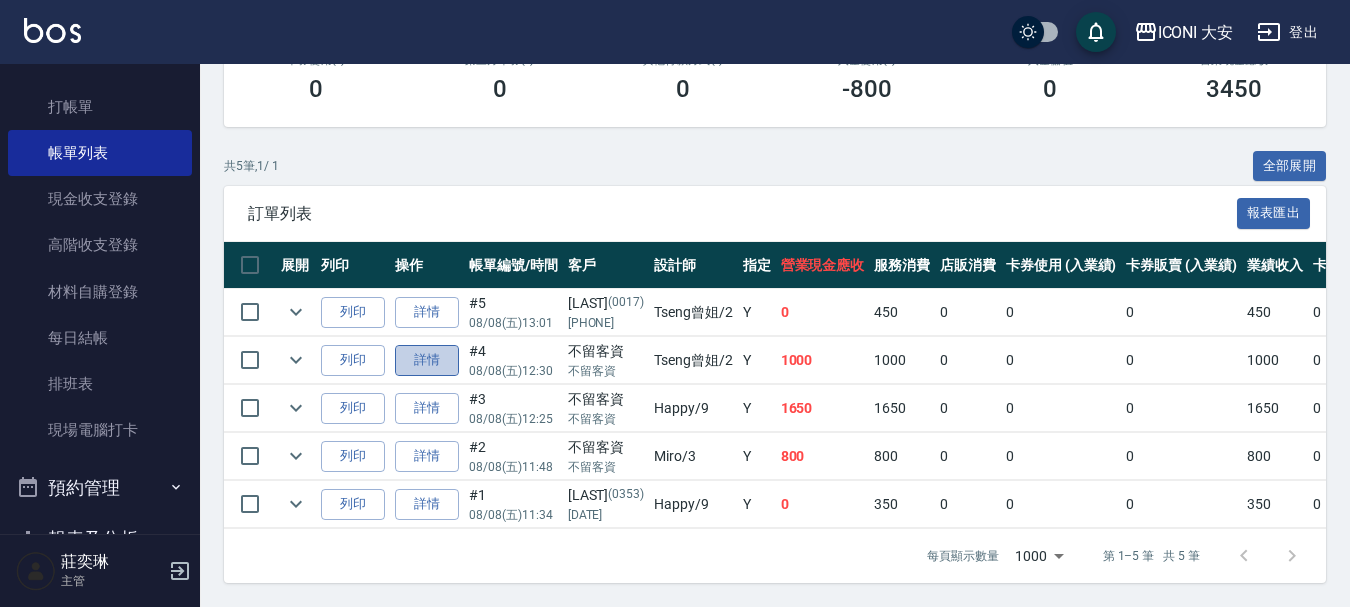 click on "詳情" at bounding box center [427, 360] 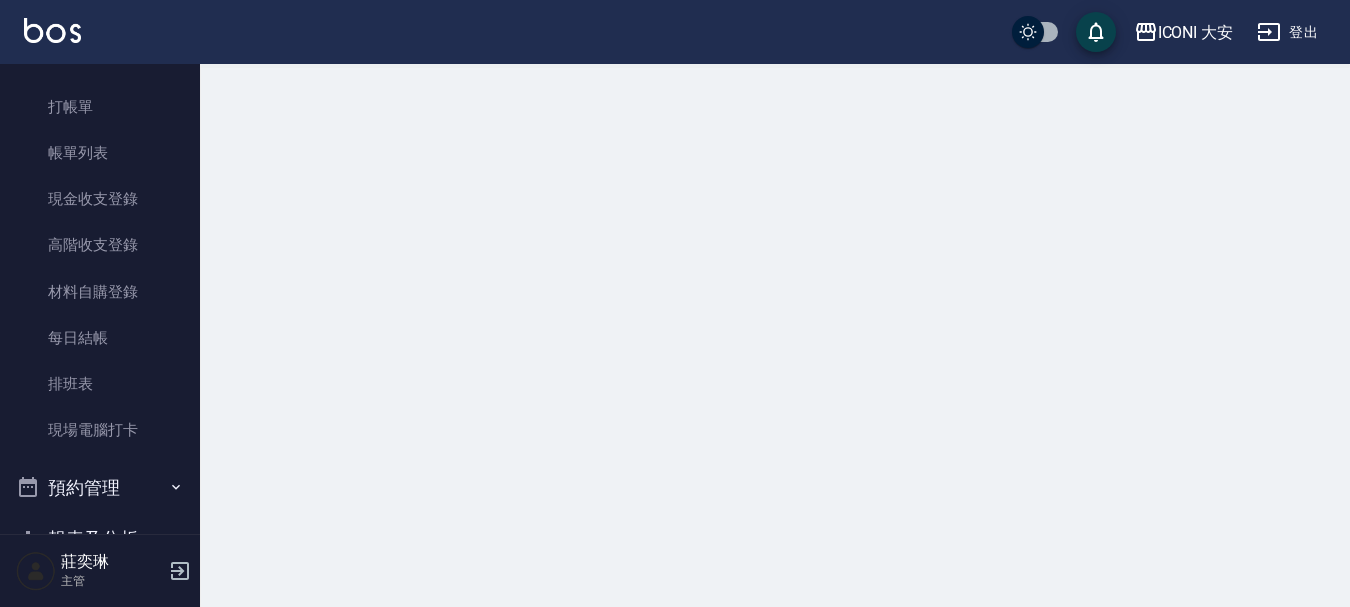 scroll, scrollTop: 0, scrollLeft: 0, axis: both 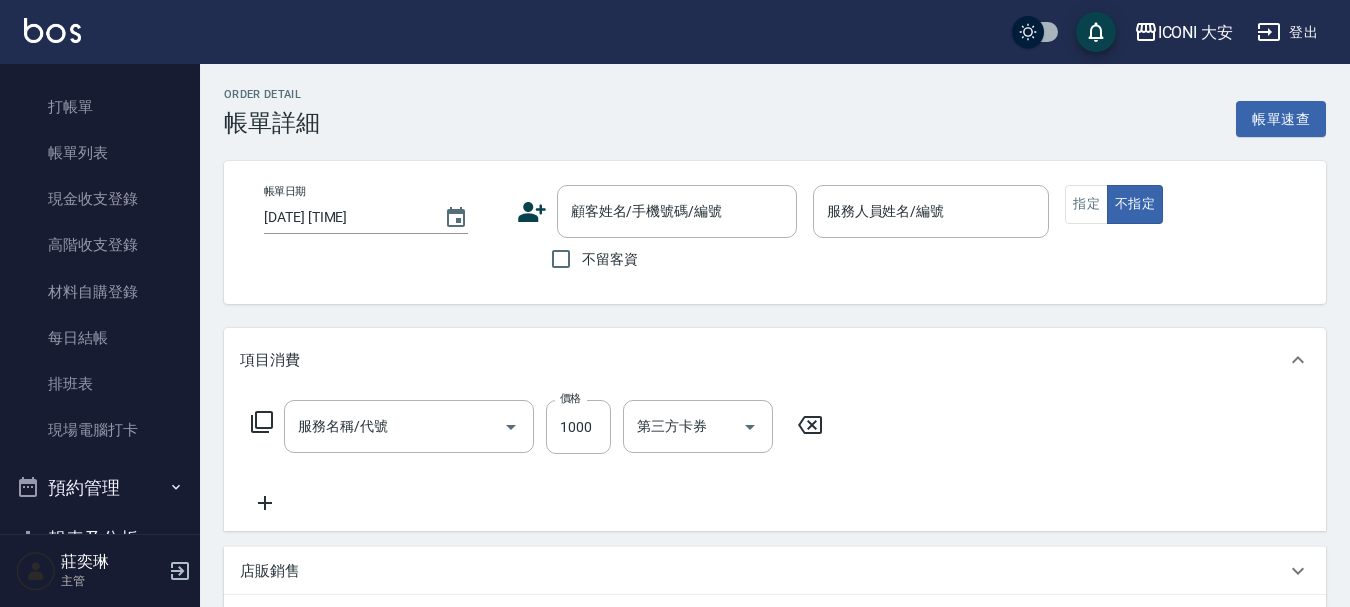 type on "[DATE] [TIME]" 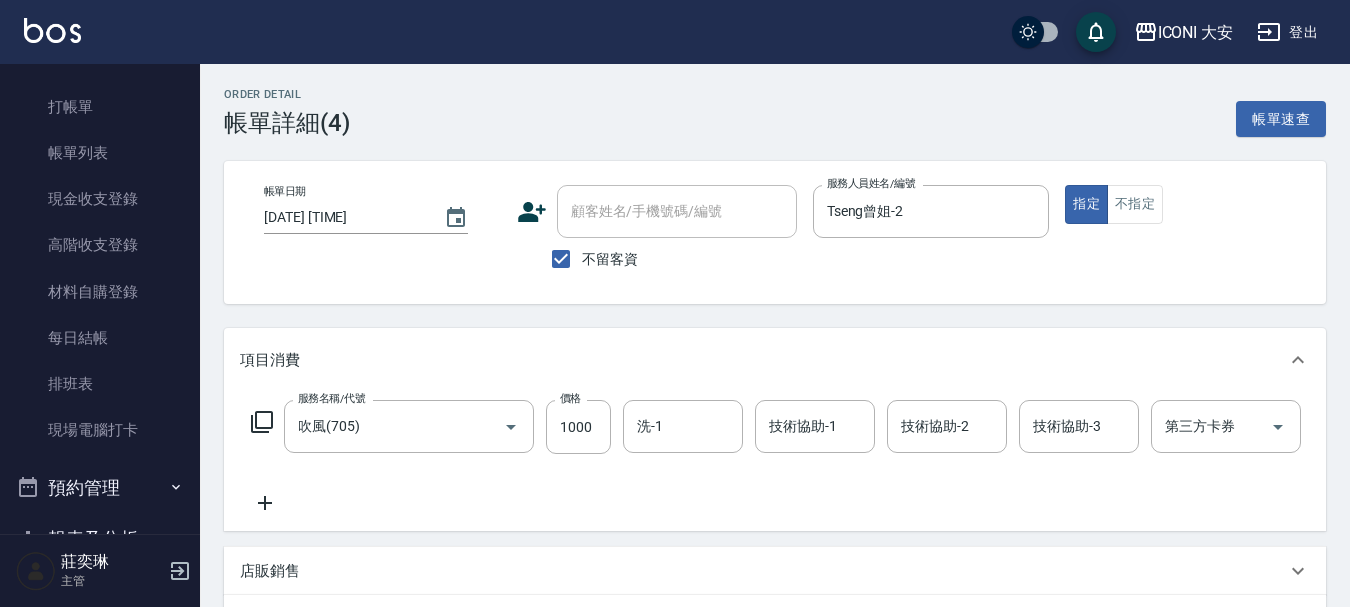 type on "吹風(705)" 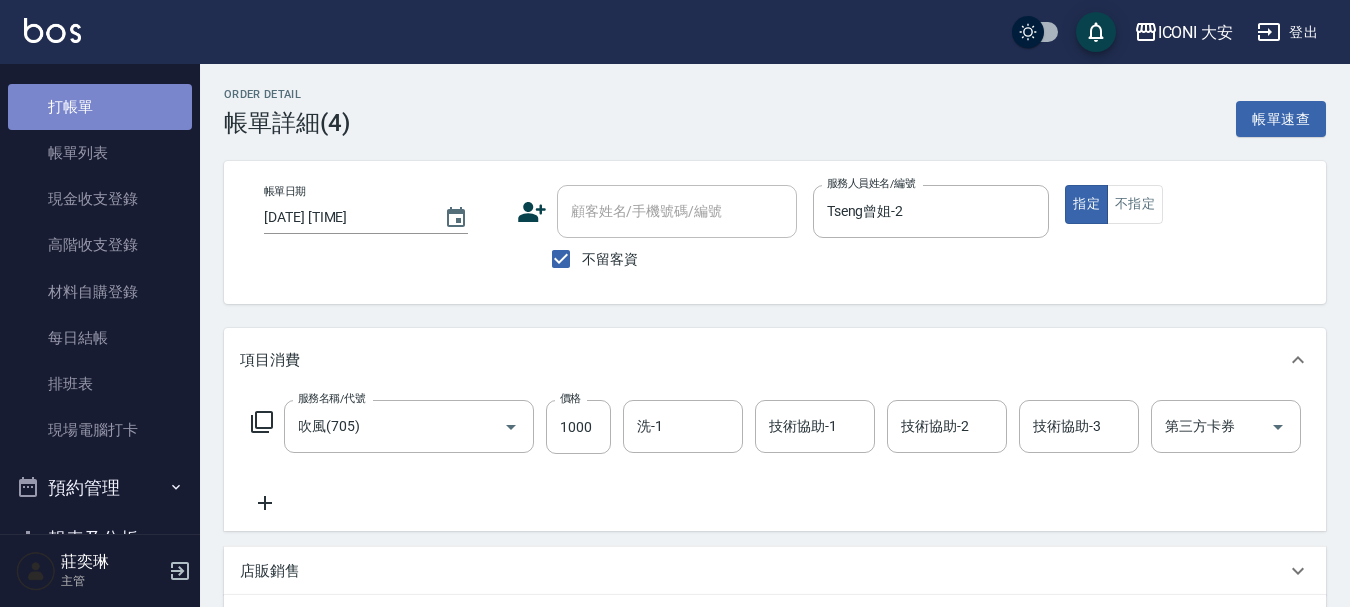 click on "打帳單" at bounding box center (100, 107) 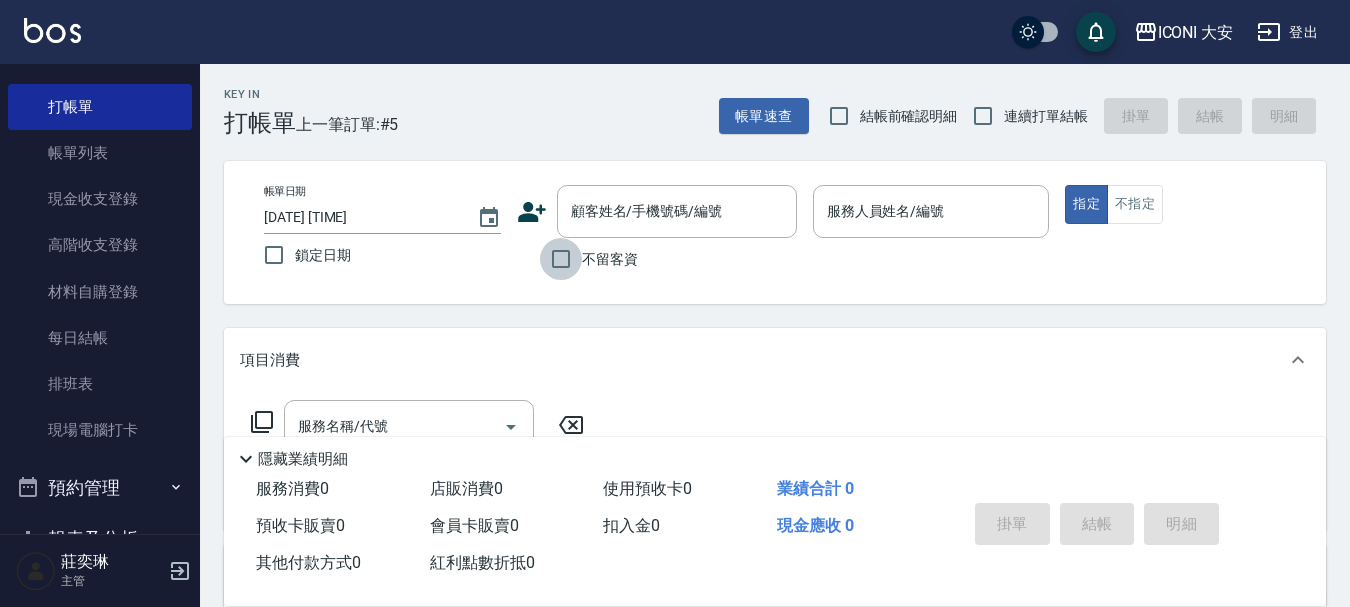 click on "不留客資" at bounding box center [561, 259] 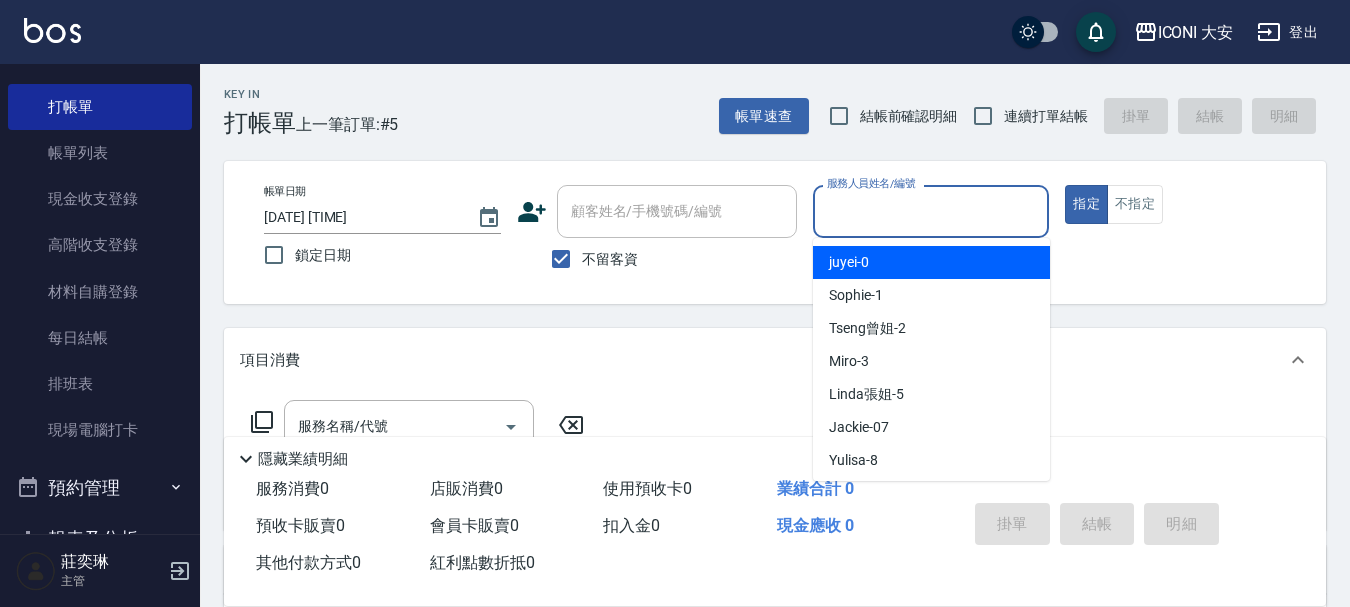 click on "服務人員姓名/編號" at bounding box center (931, 211) 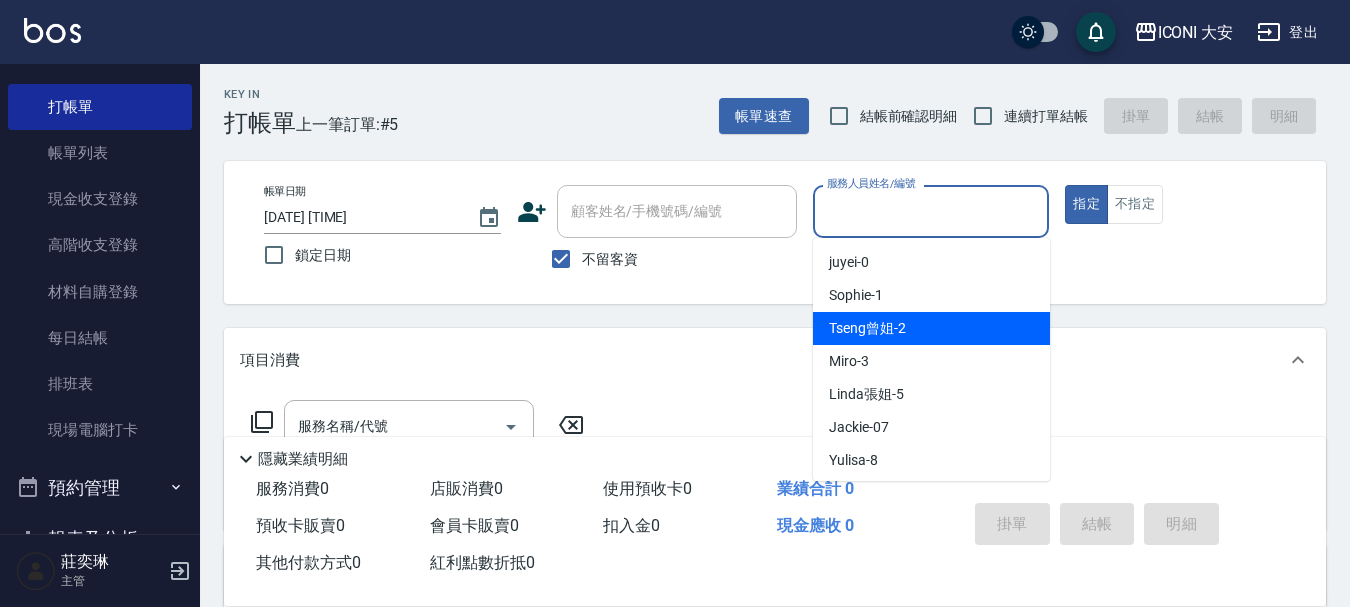 click on "Tseng曾姐 -2" at bounding box center (867, 328) 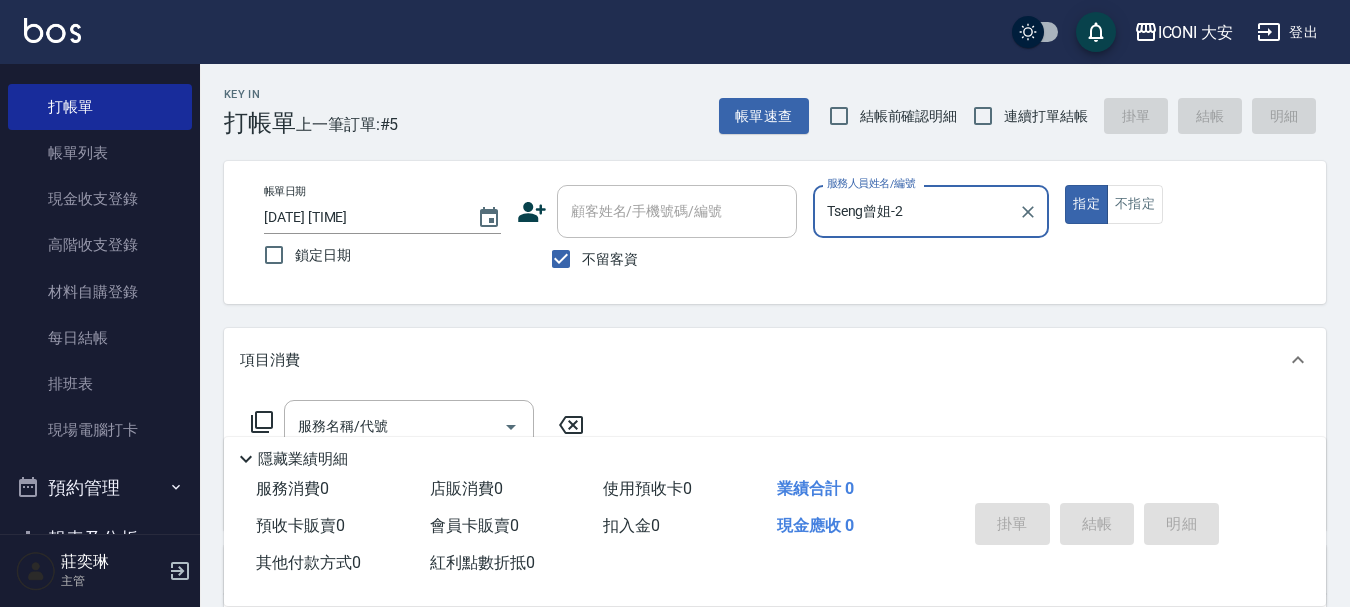 type on "Tseng曾姐-2" 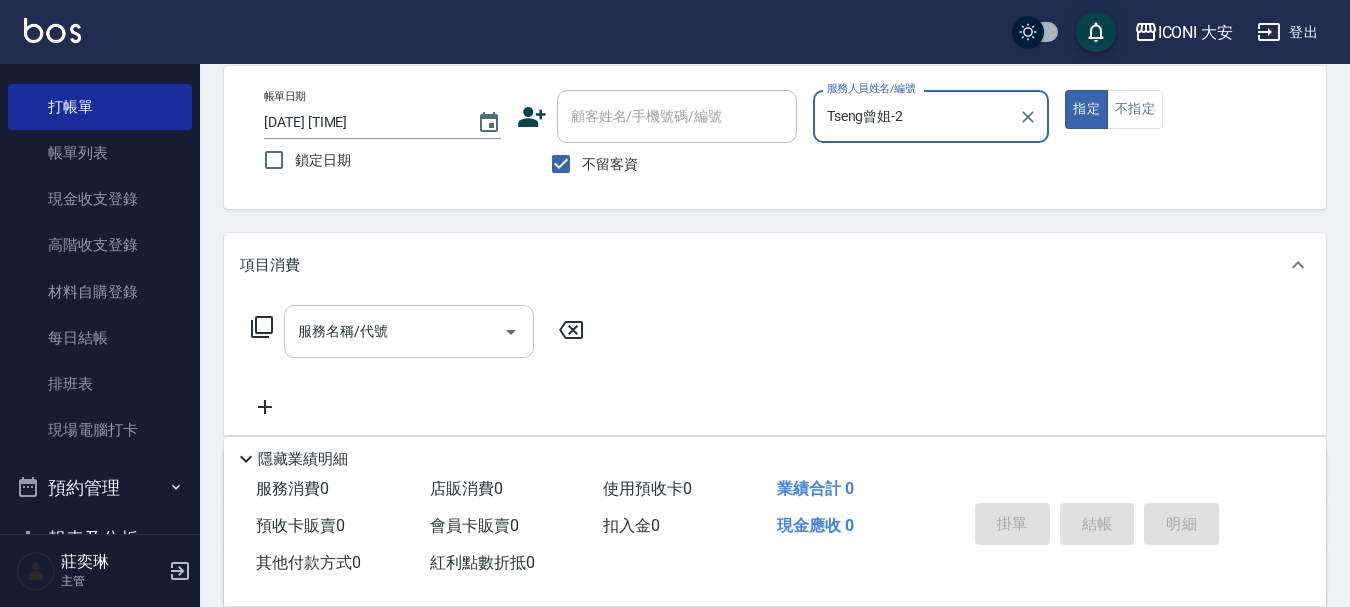 scroll, scrollTop: 100, scrollLeft: 0, axis: vertical 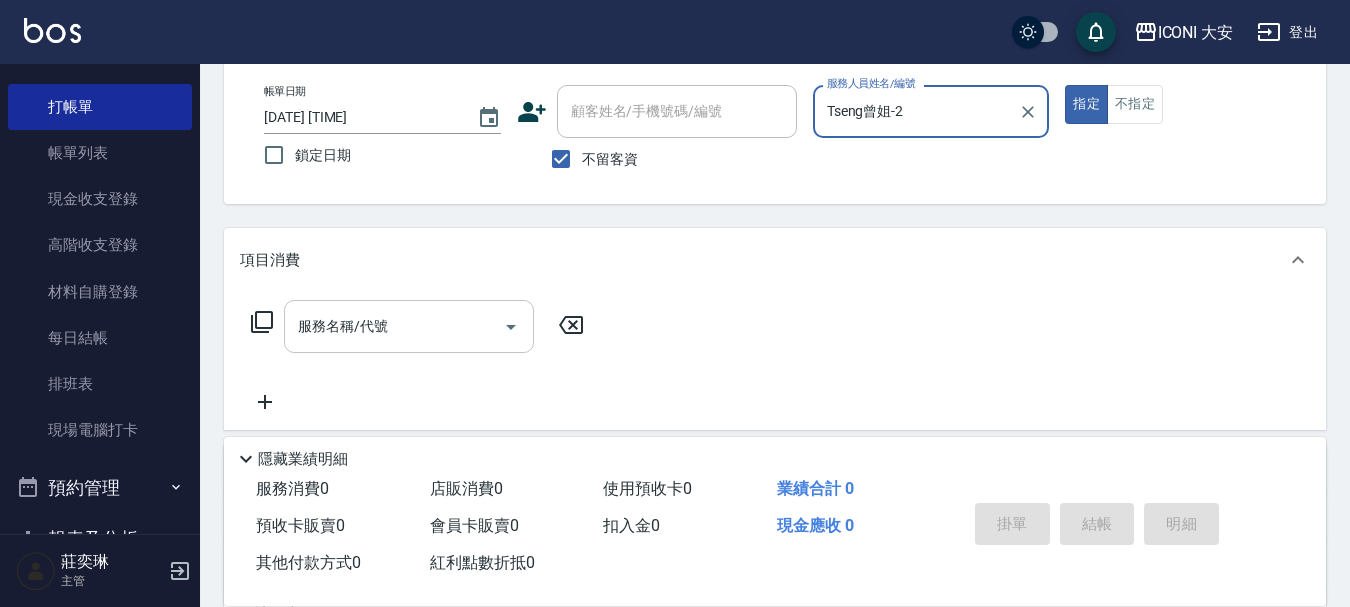 click on "服務名稱/代號" at bounding box center [394, 326] 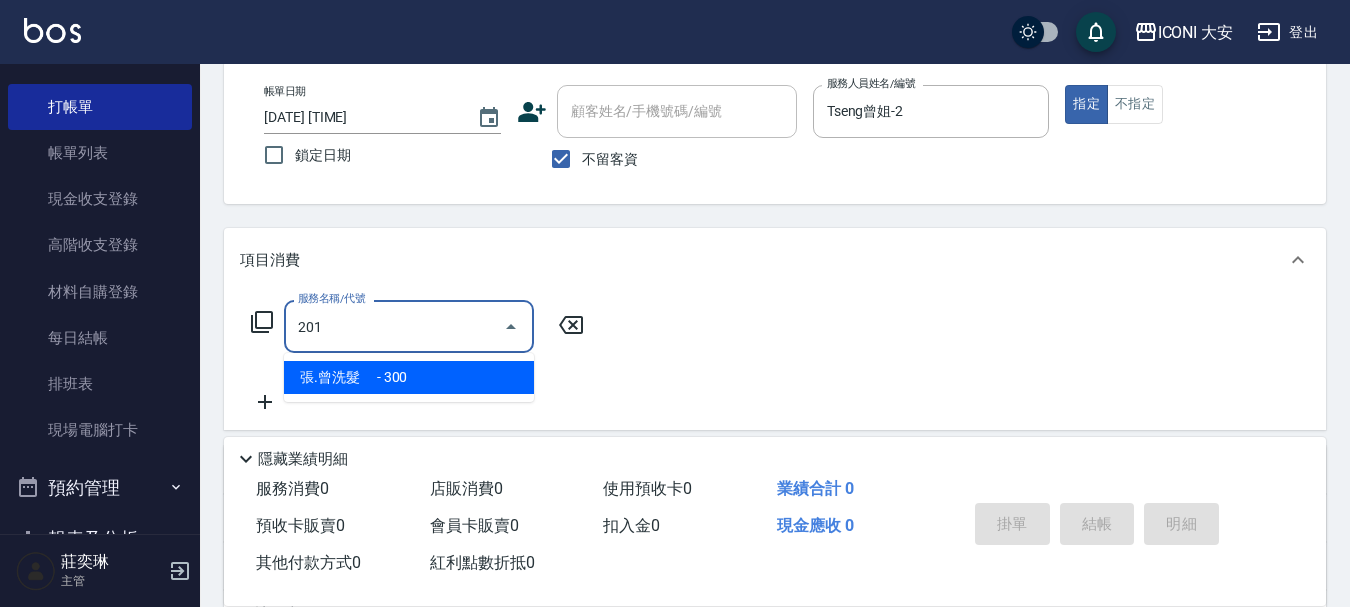 type on "[LAST] [LAST]　(201)" 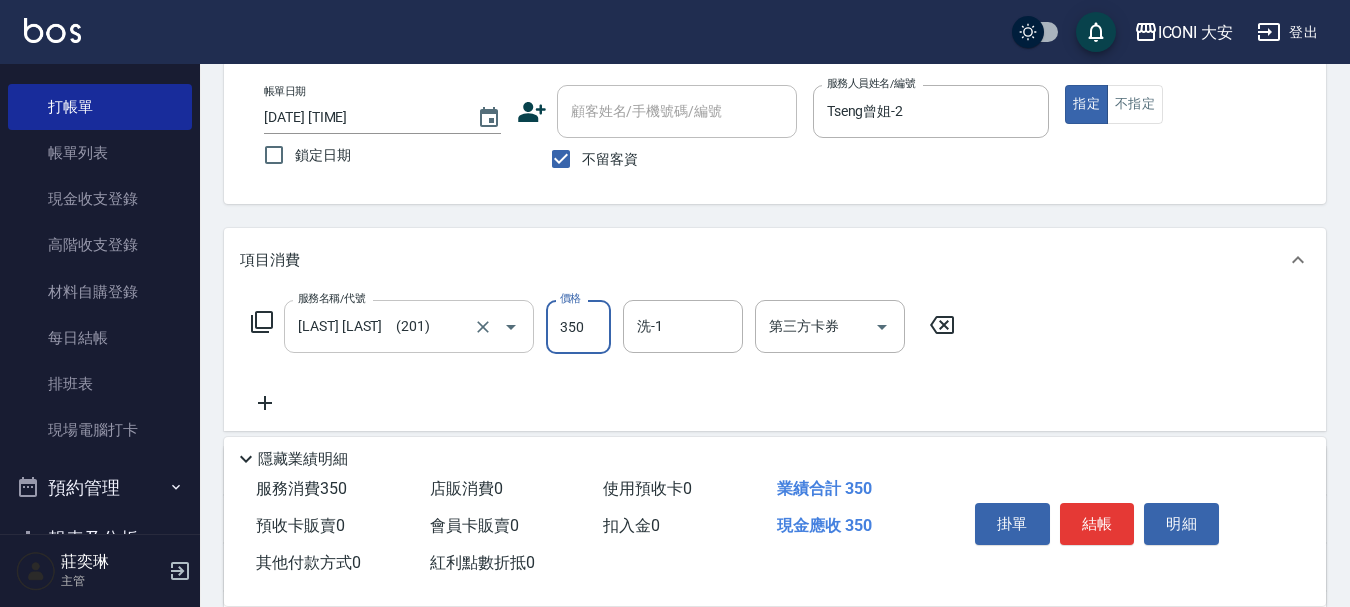type on "350" 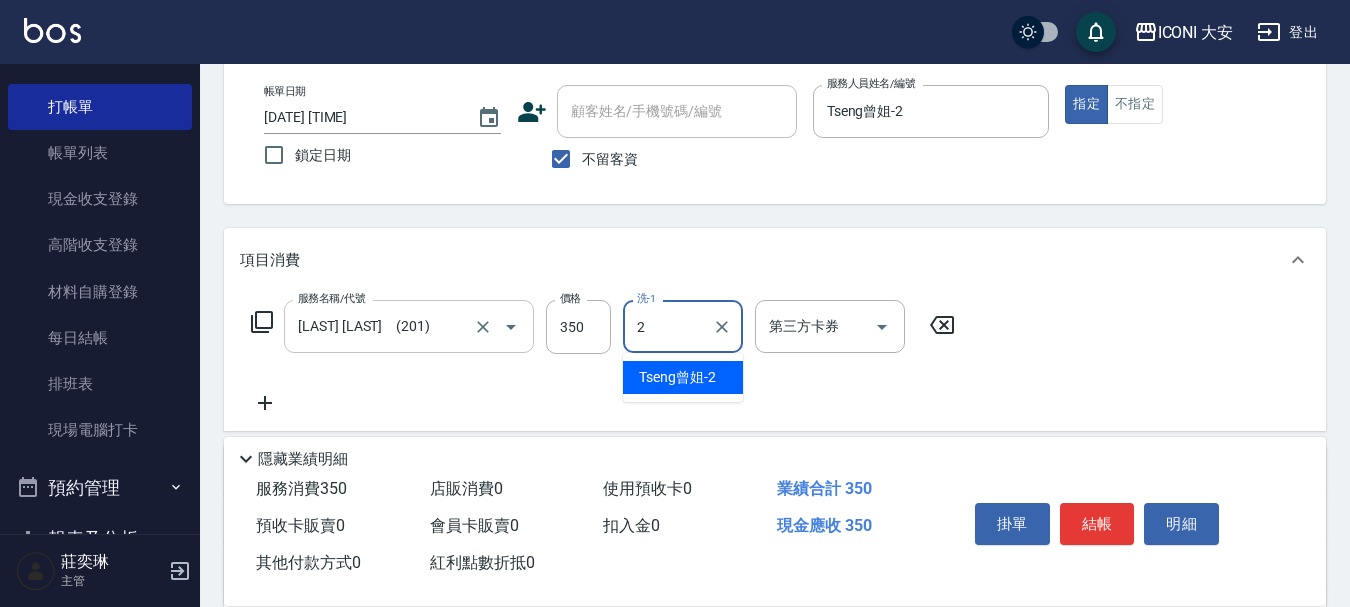 type on "Tseng曾姐-2" 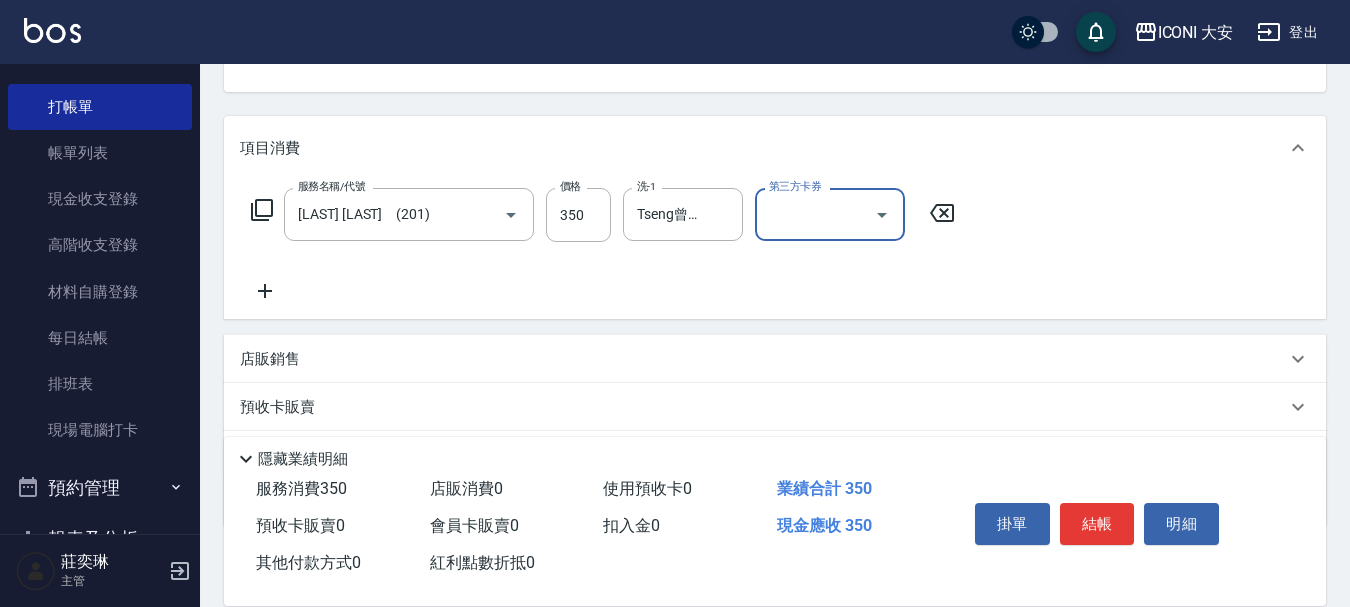 scroll, scrollTop: 324, scrollLeft: 0, axis: vertical 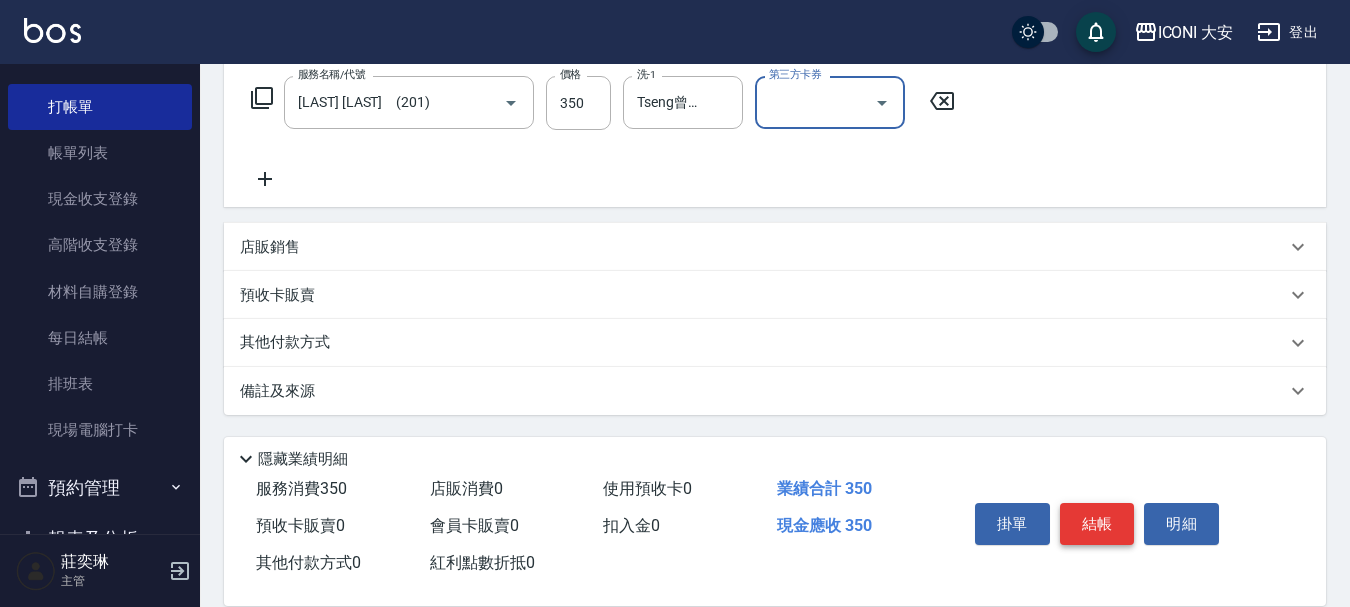 click on "結帳" at bounding box center [1097, 524] 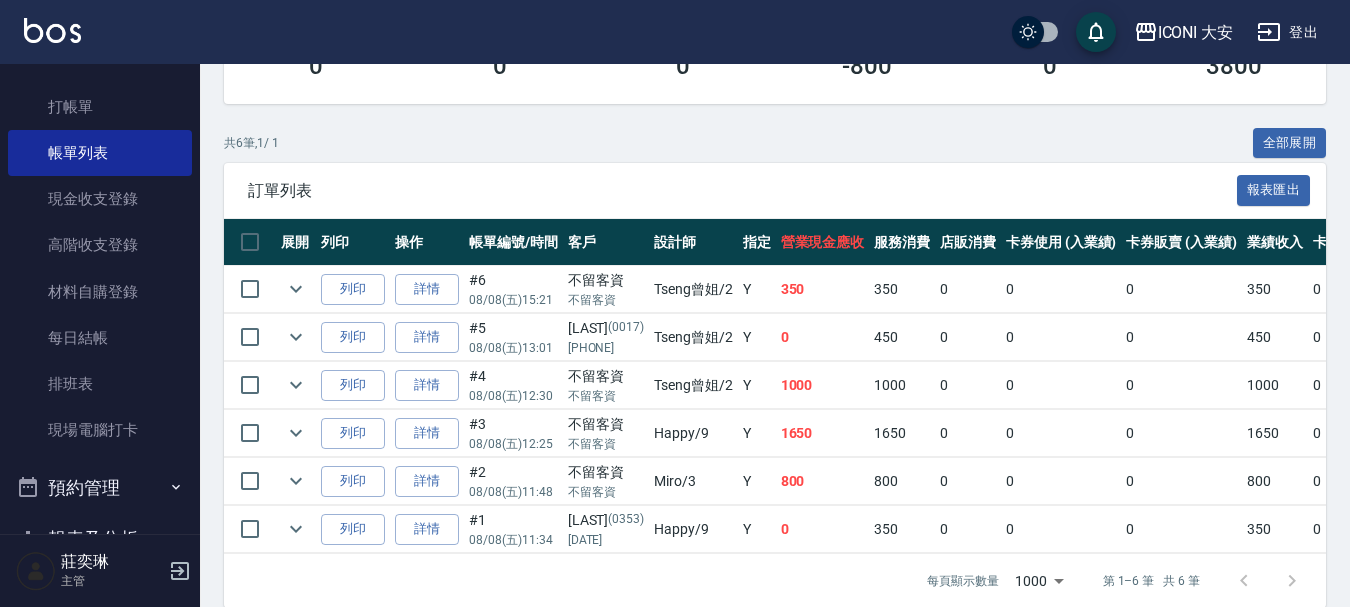 scroll, scrollTop: 400, scrollLeft: 0, axis: vertical 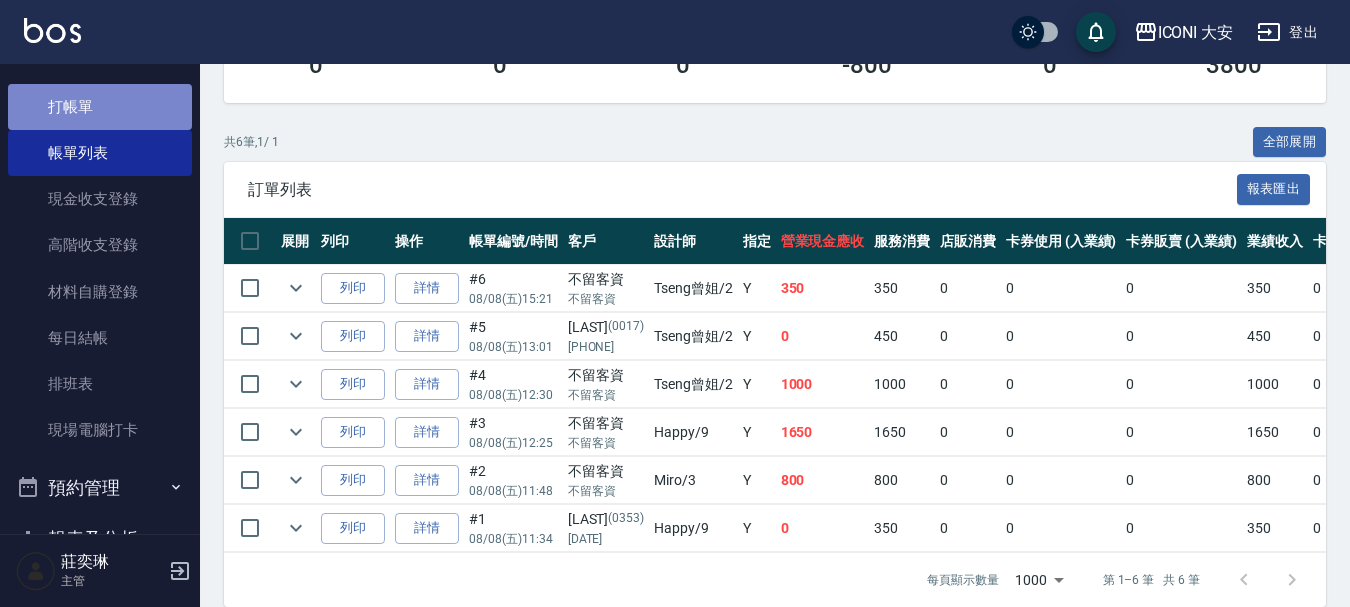 click on "打帳單" at bounding box center [100, 107] 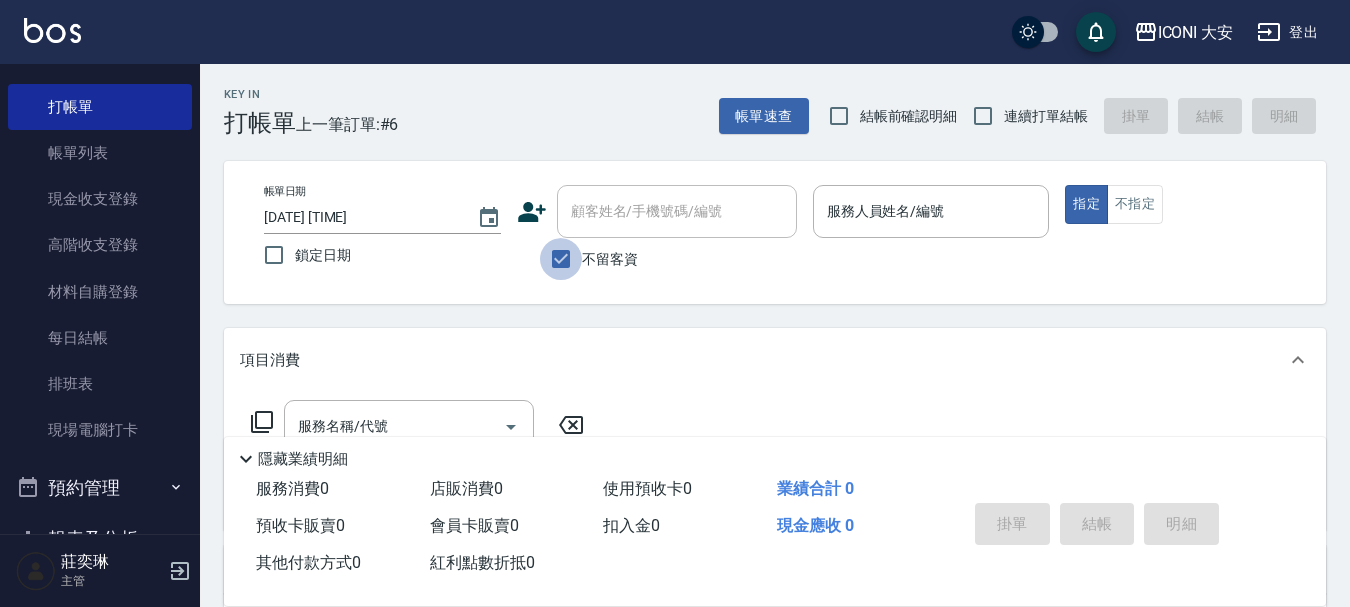 click on "不留客資" at bounding box center (561, 259) 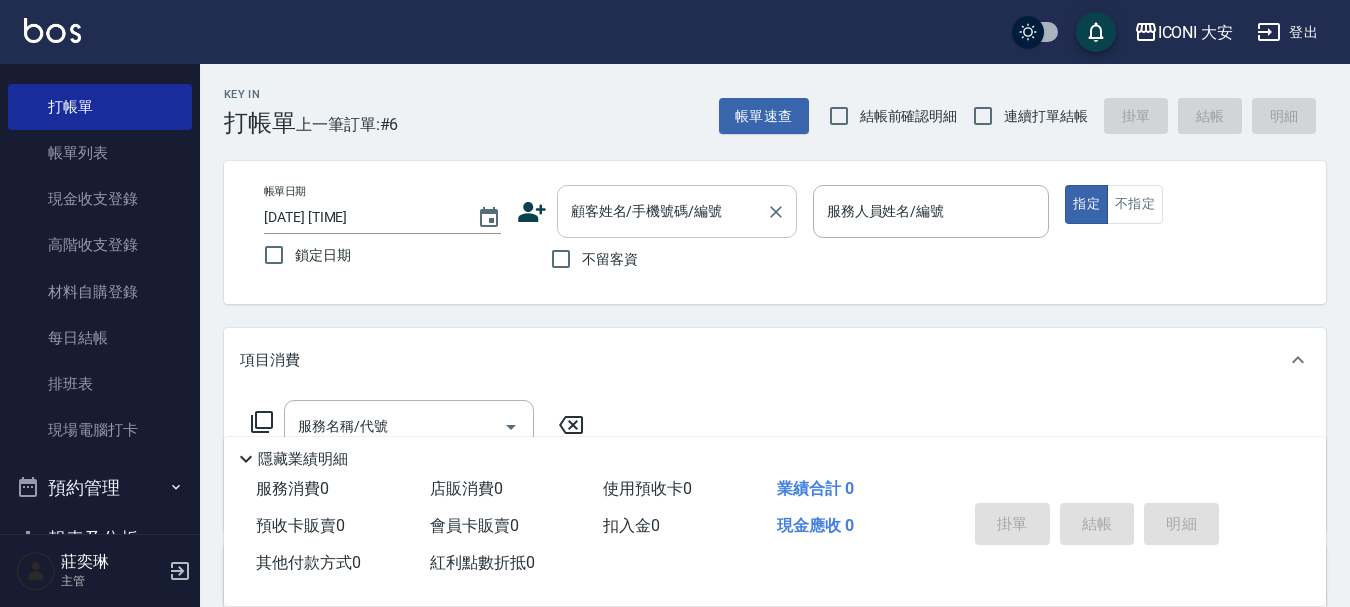 click on "顧客姓名/手機號碼/編號" at bounding box center (662, 211) 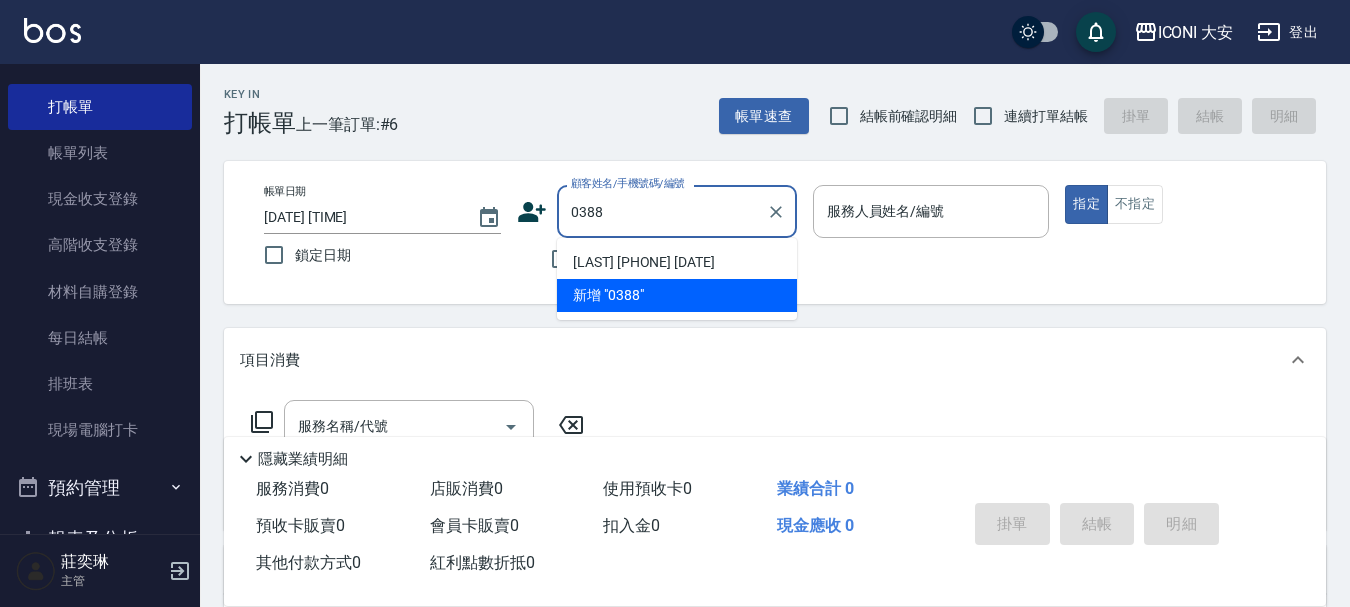 click on "[LAST] [PHONE] [DATE]" at bounding box center [677, 262] 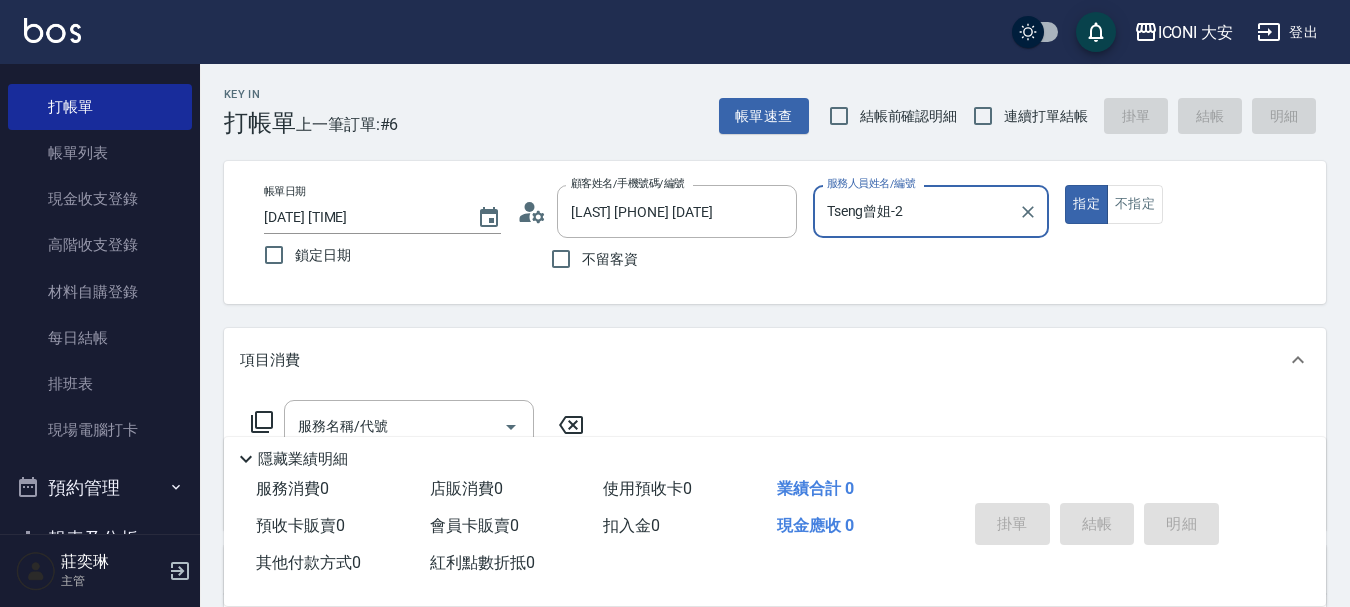 type on "Tseng曾姐-2" 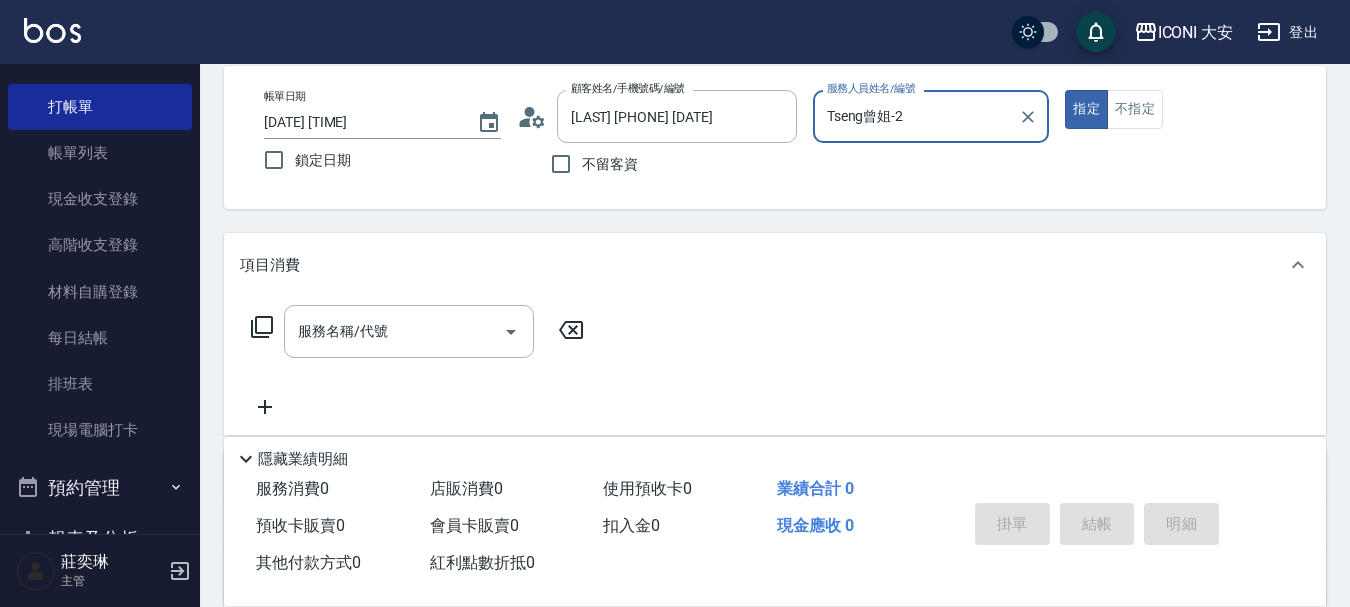 scroll, scrollTop: 100, scrollLeft: 0, axis: vertical 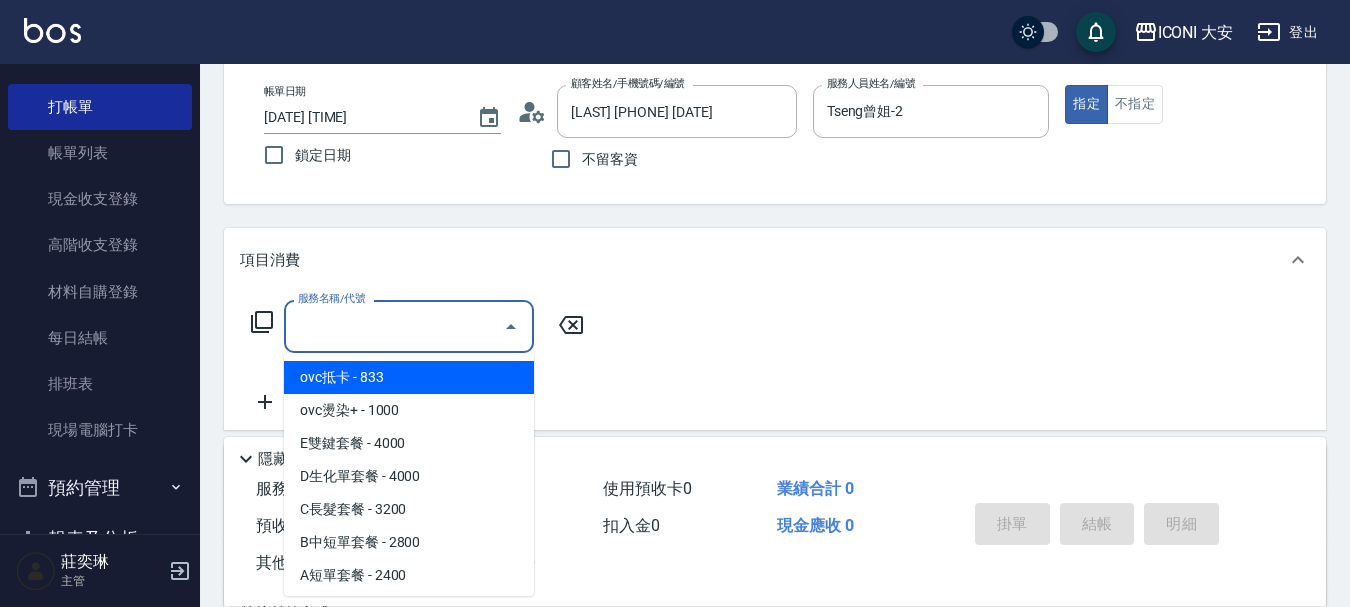 click on "服務名稱/代號" at bounding box center (394, 326) 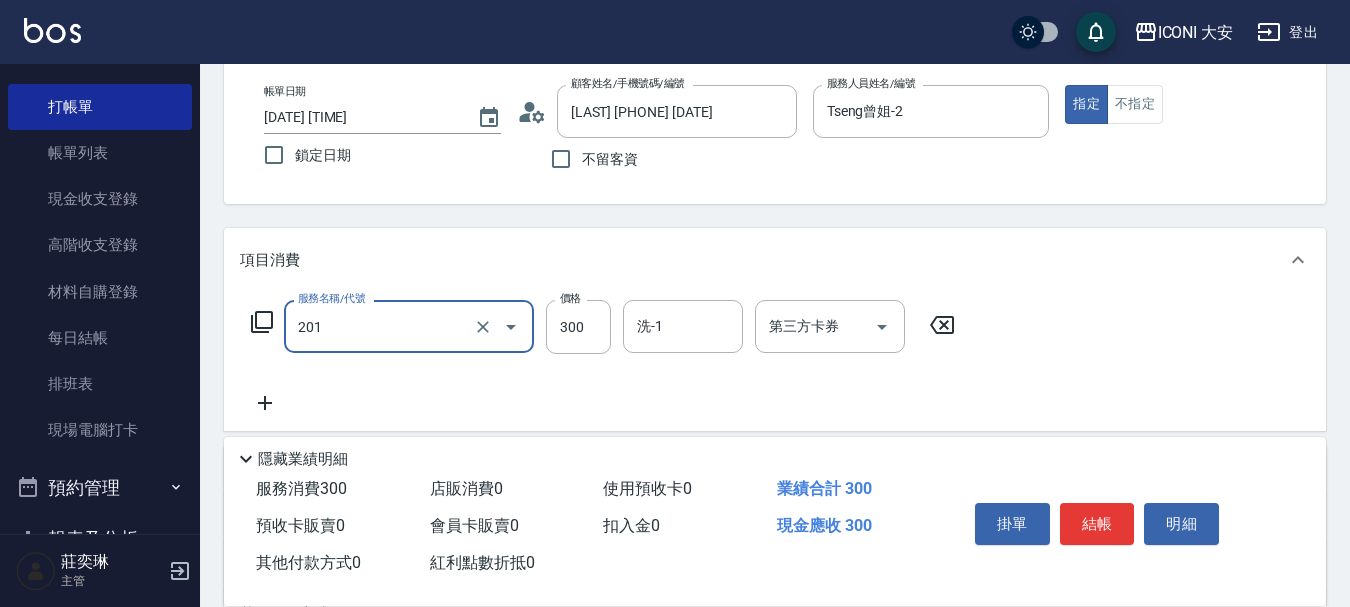 type on "[LAST] [LAST]　(201)" 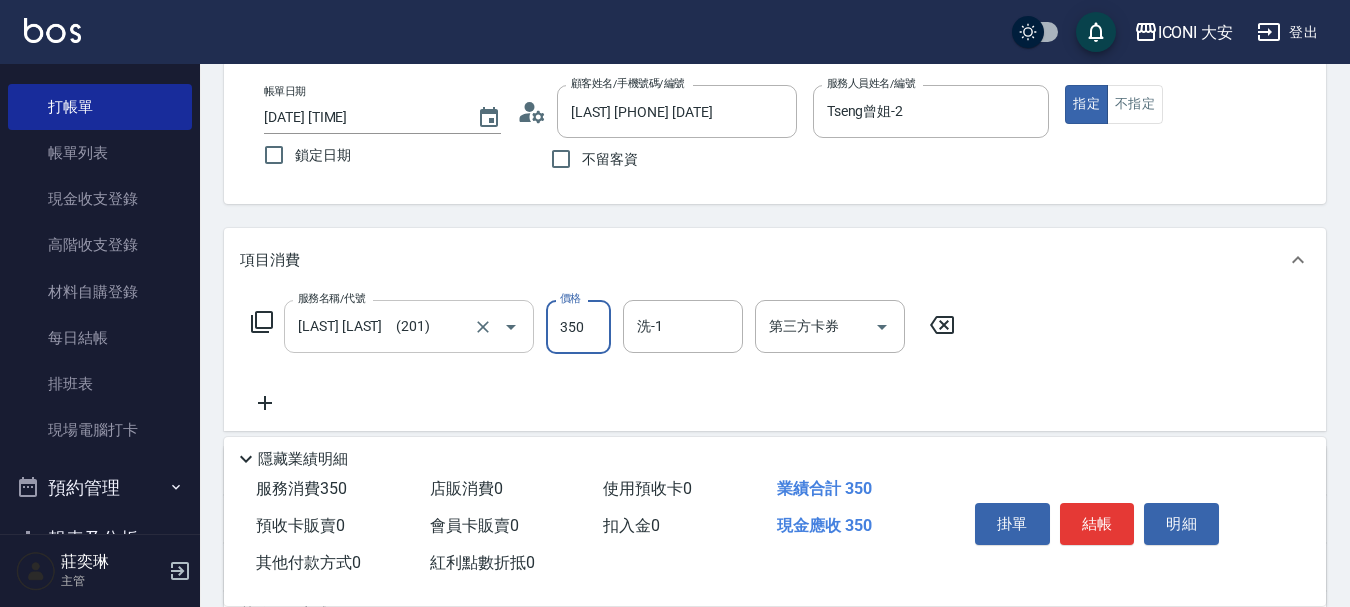 type on "350" 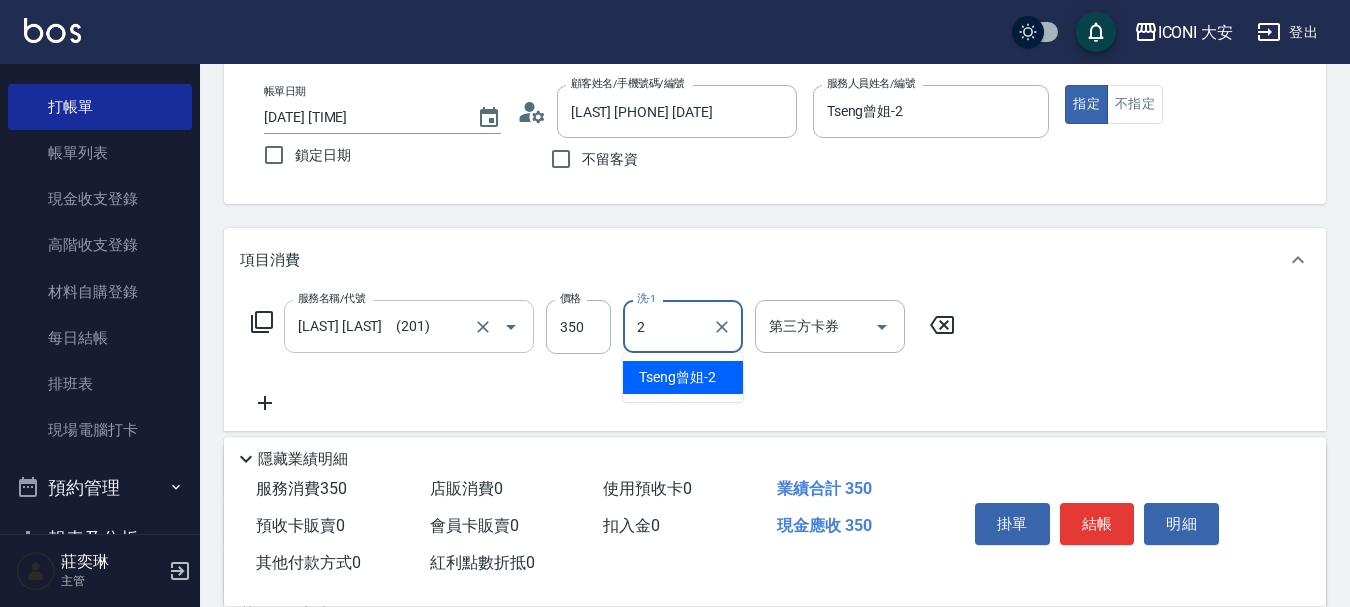 type on "Tseng曾姐-2" 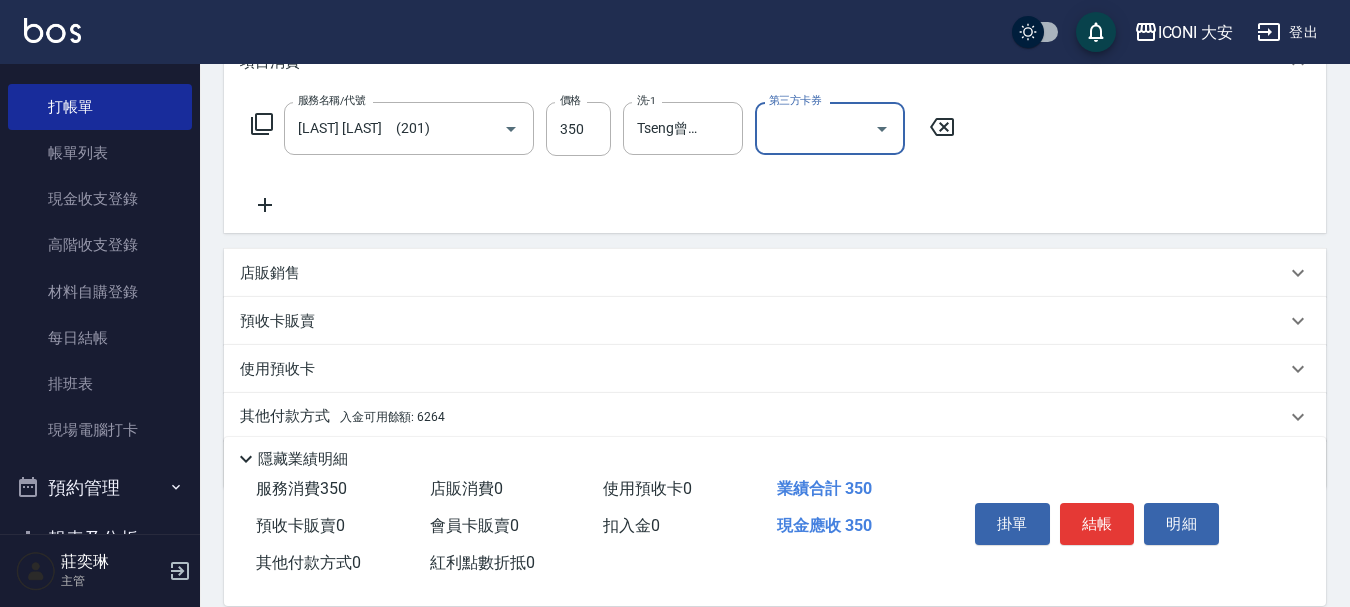 scroll, scrollTop: 300, scrollLeft: 0, axis: vertical 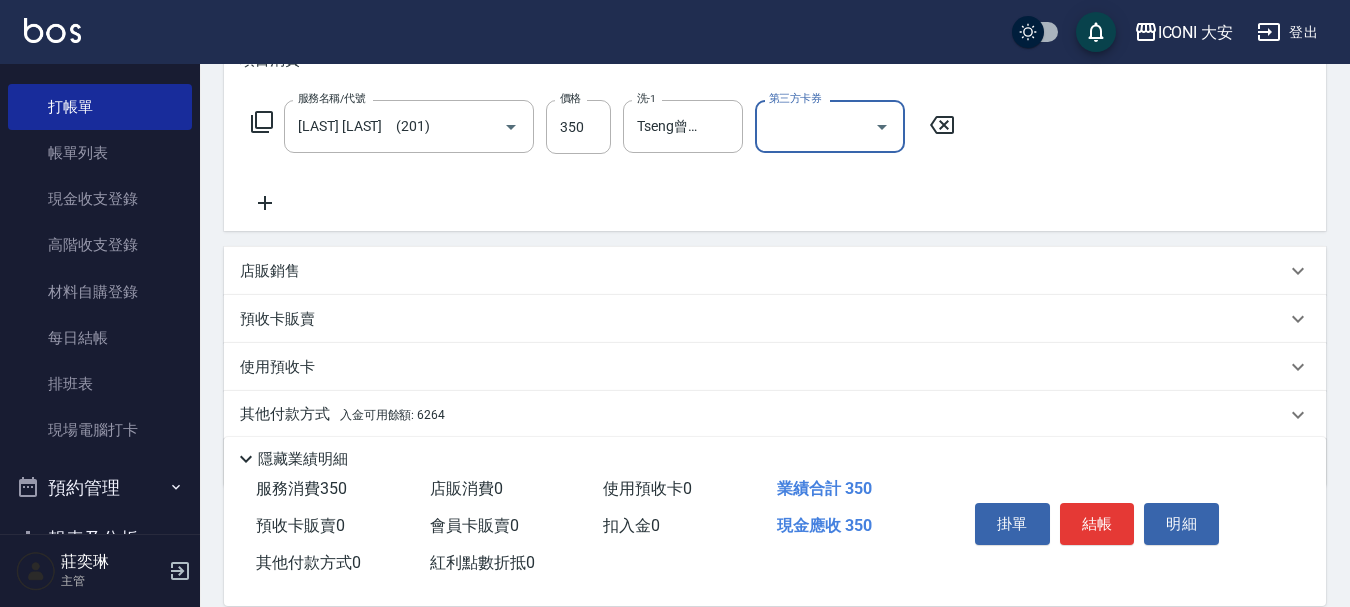 click 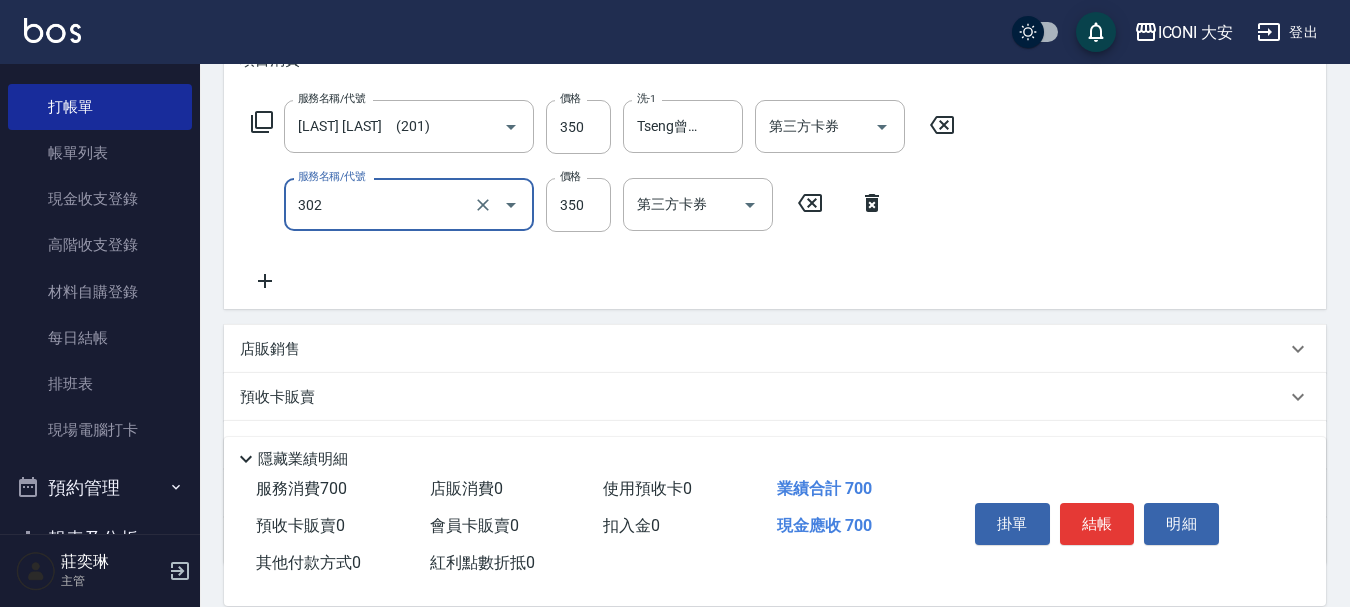 type on "剪髮國高中(302)" 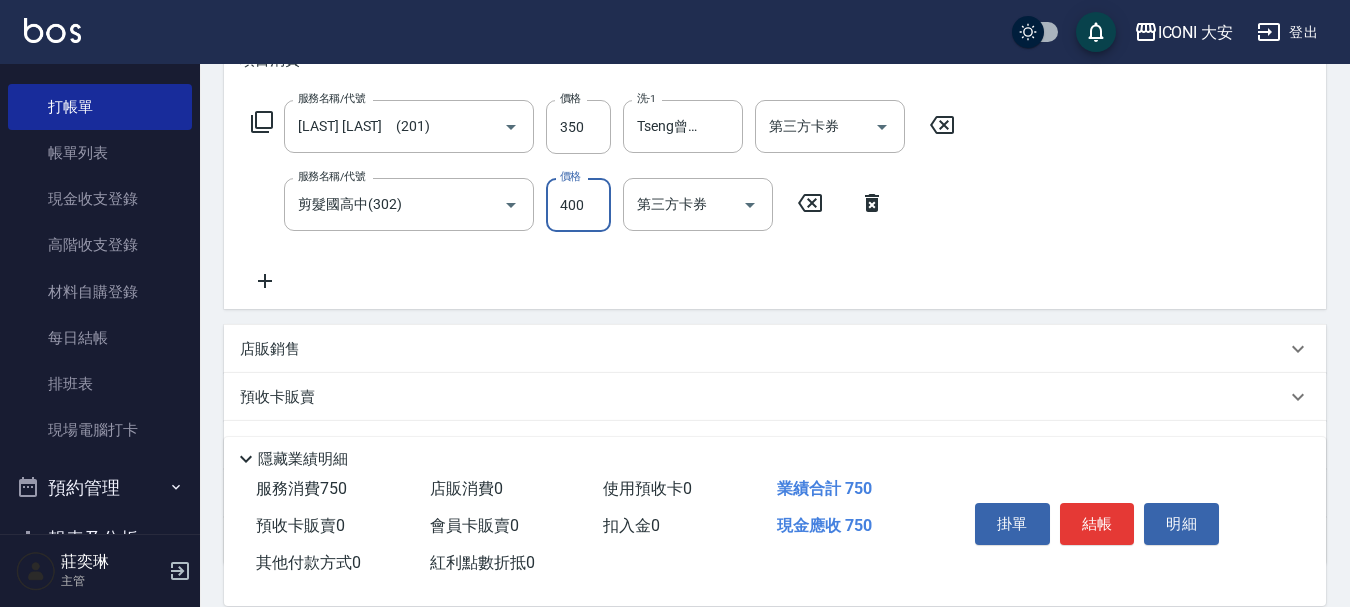 type on "400" 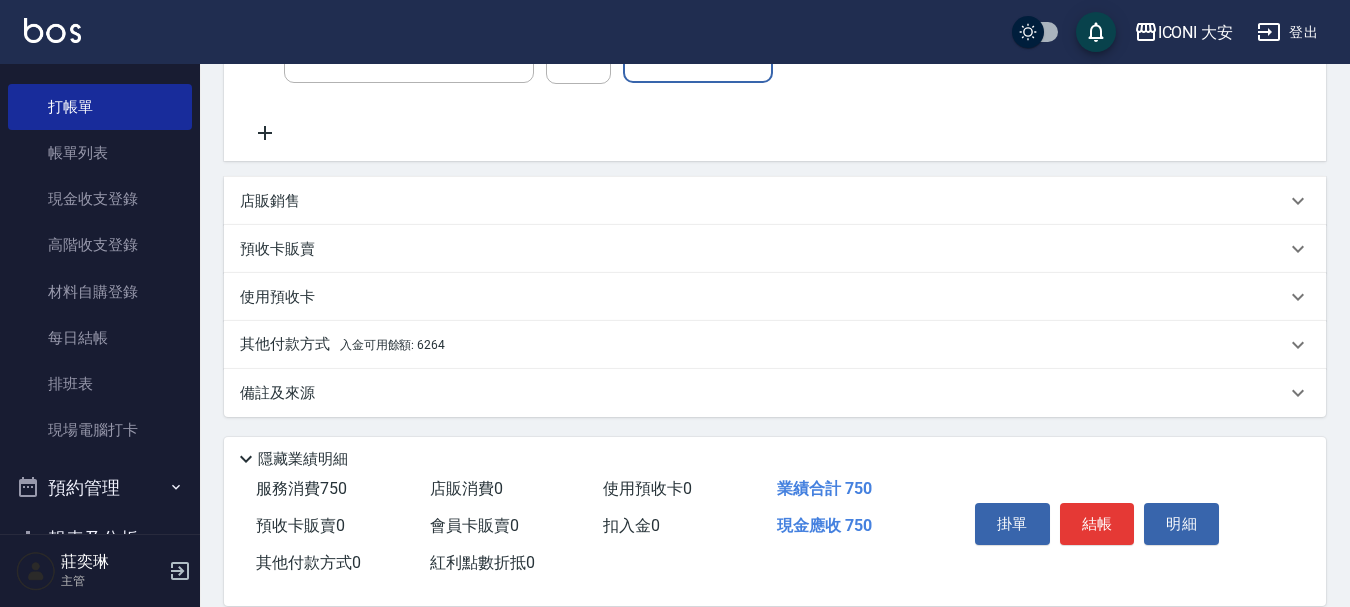 scroll, scrollTop: 450, scrollLeft: 0, axis: vertical 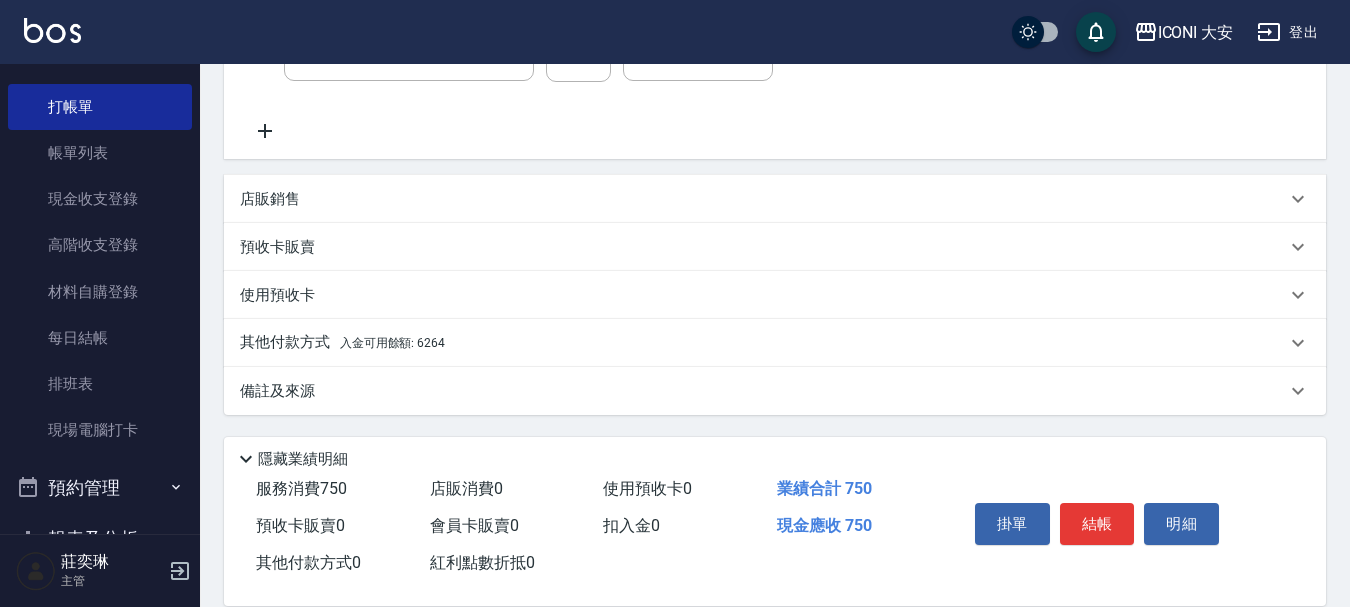 click on "入金可用餘額: 6264" at bounding box center [392, 343] 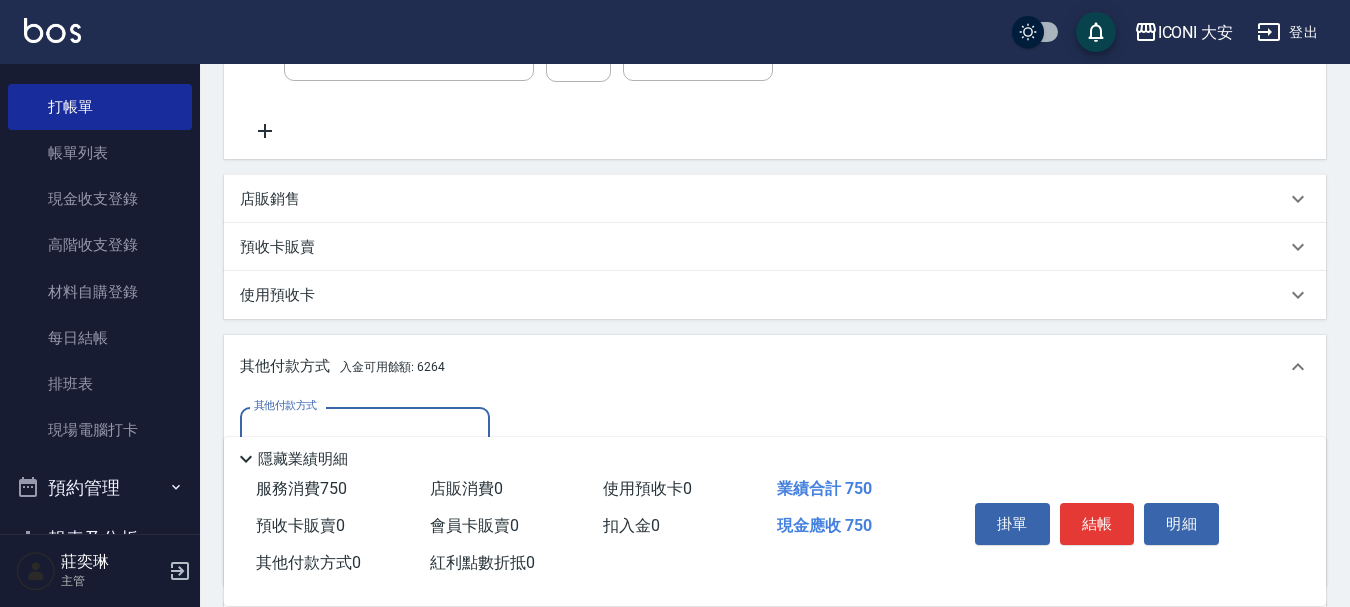 scroll, scrollTop: 0, scrollLeft: 0, axis: both 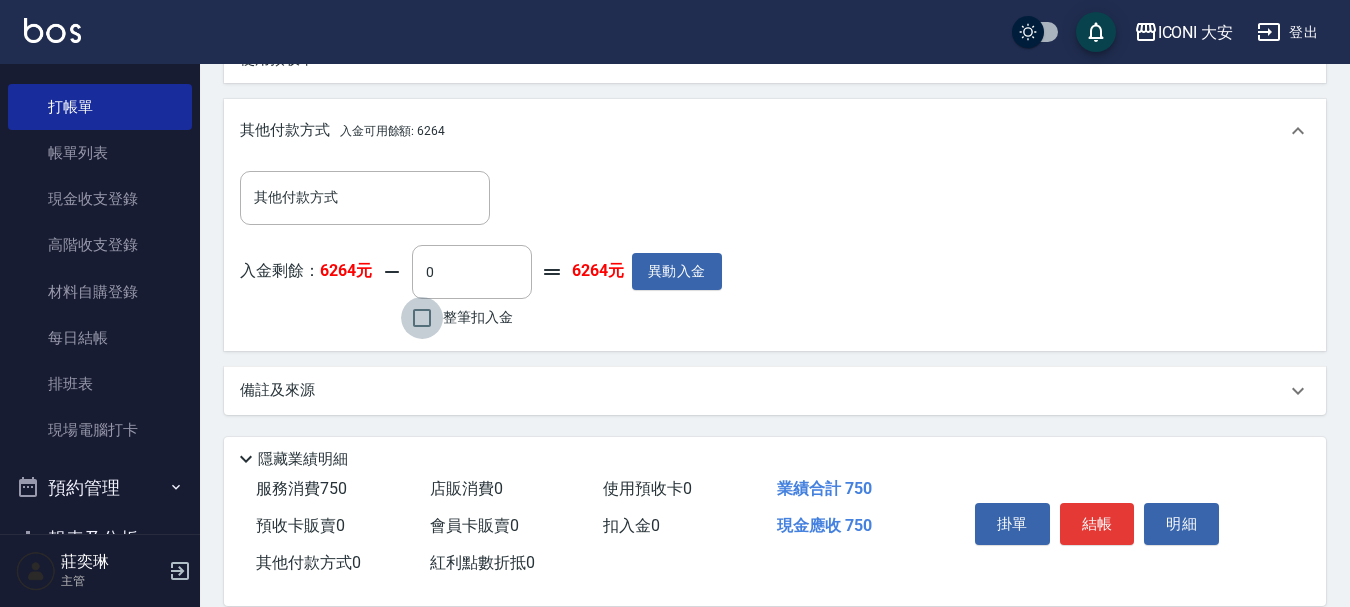 click on "整筆扣入金" at bounding box center (422, 318) 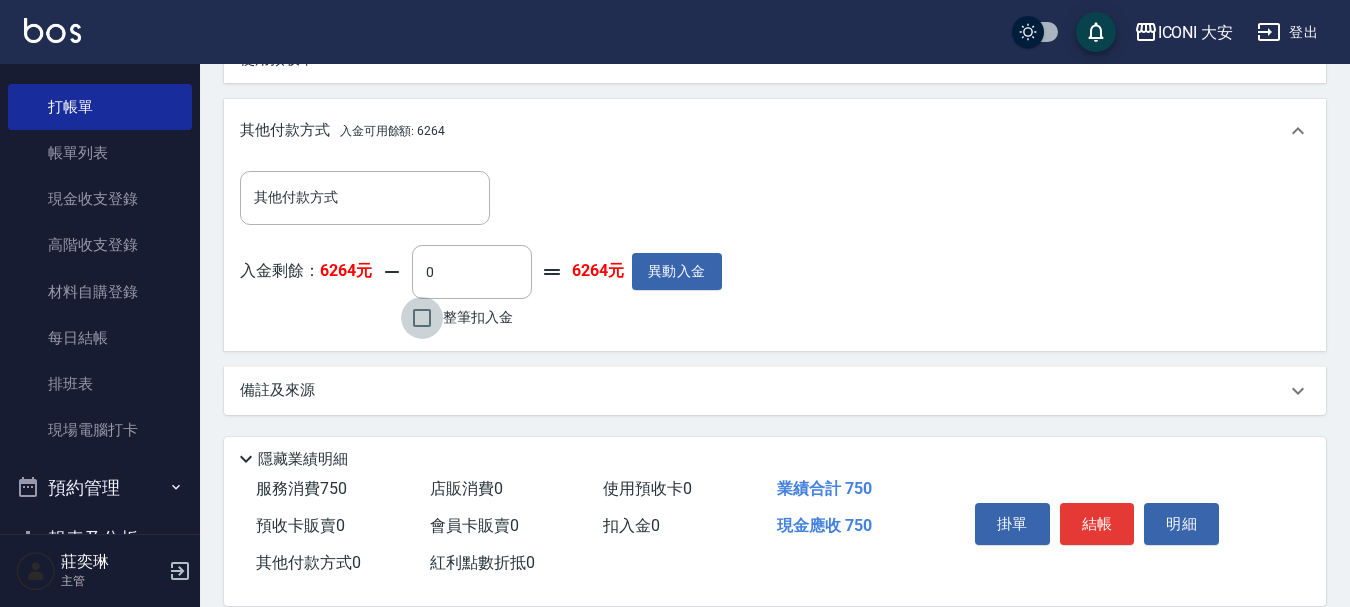 type on "750" 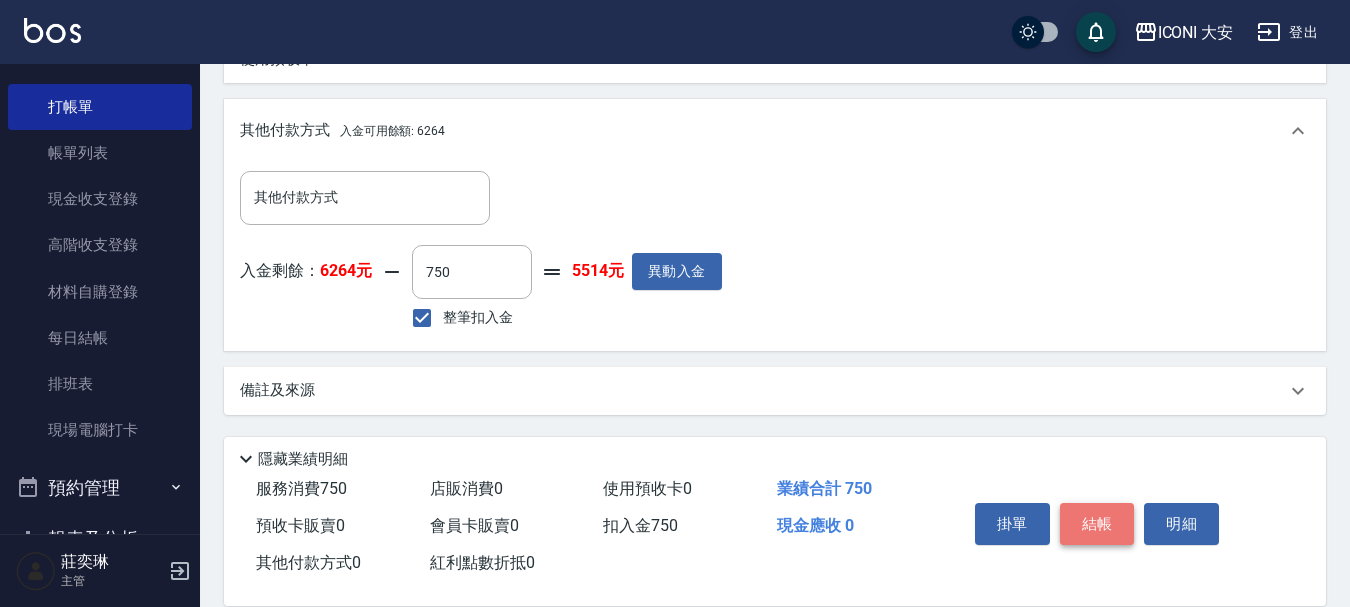 click on "結帳" at bounding box center (1097, 524) 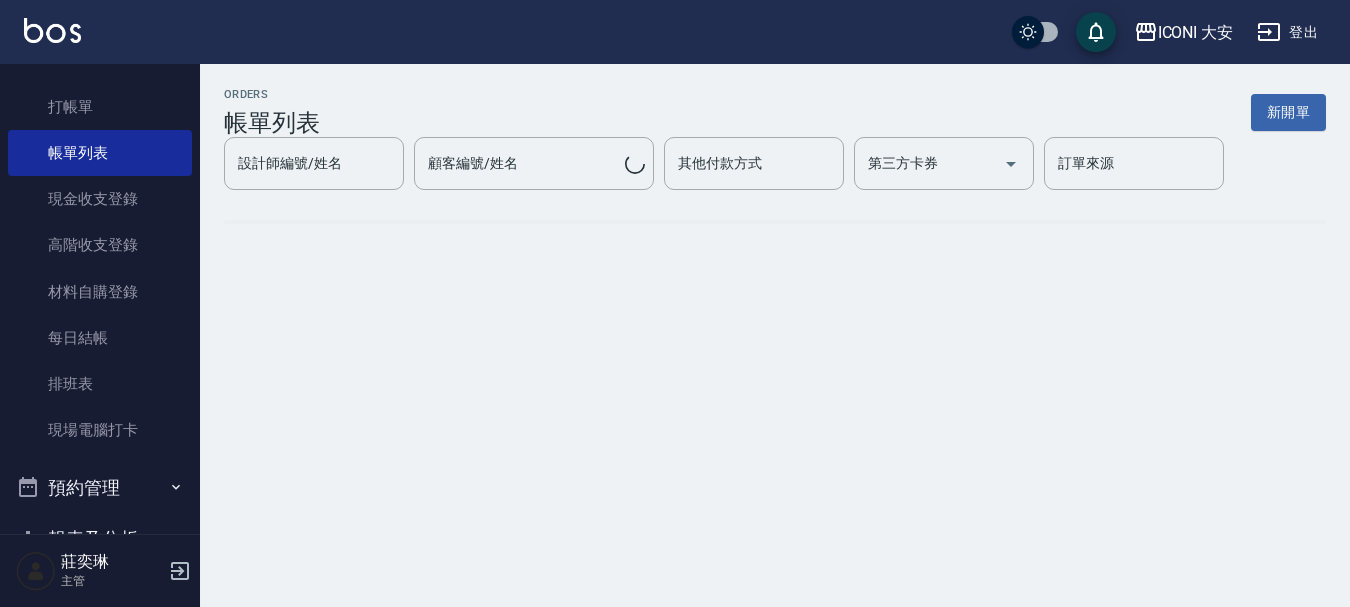scroll, scrollTop: 0, scrollLeft: 0, axis: both 